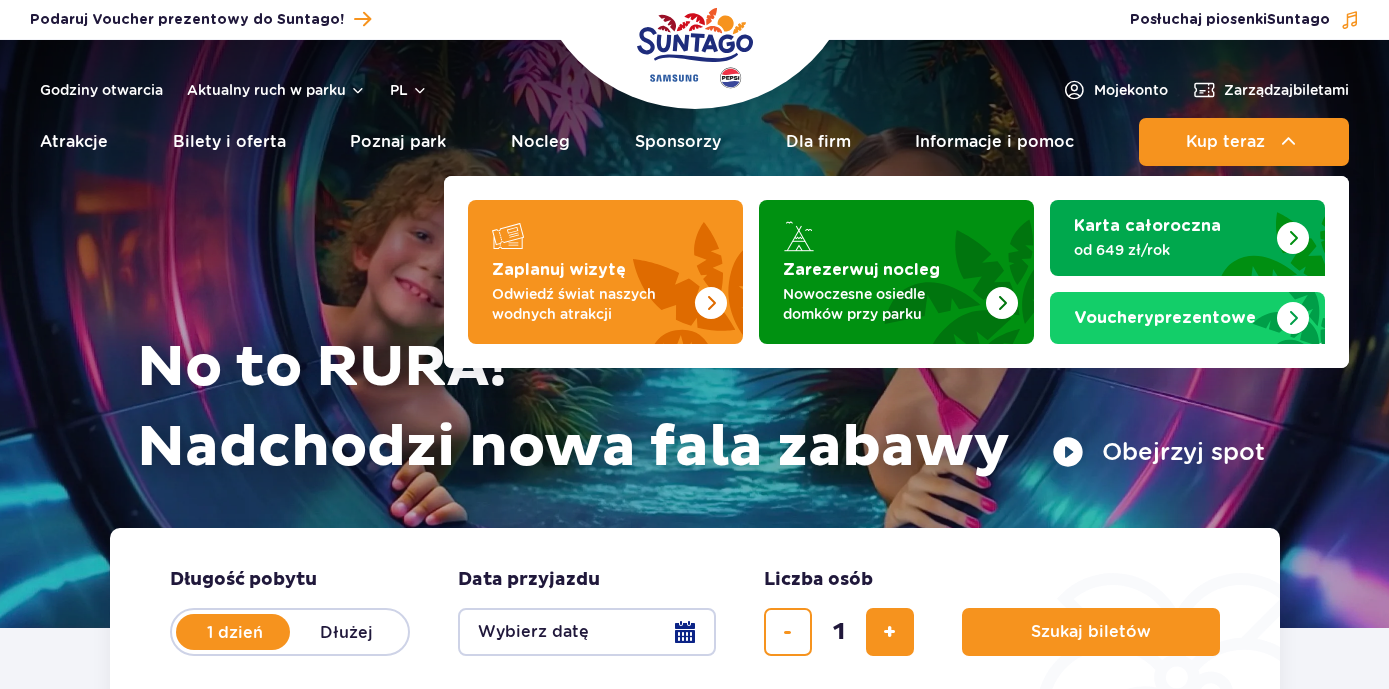 scroll, scrollTop: 0, scrollLeft: 0, axis: both 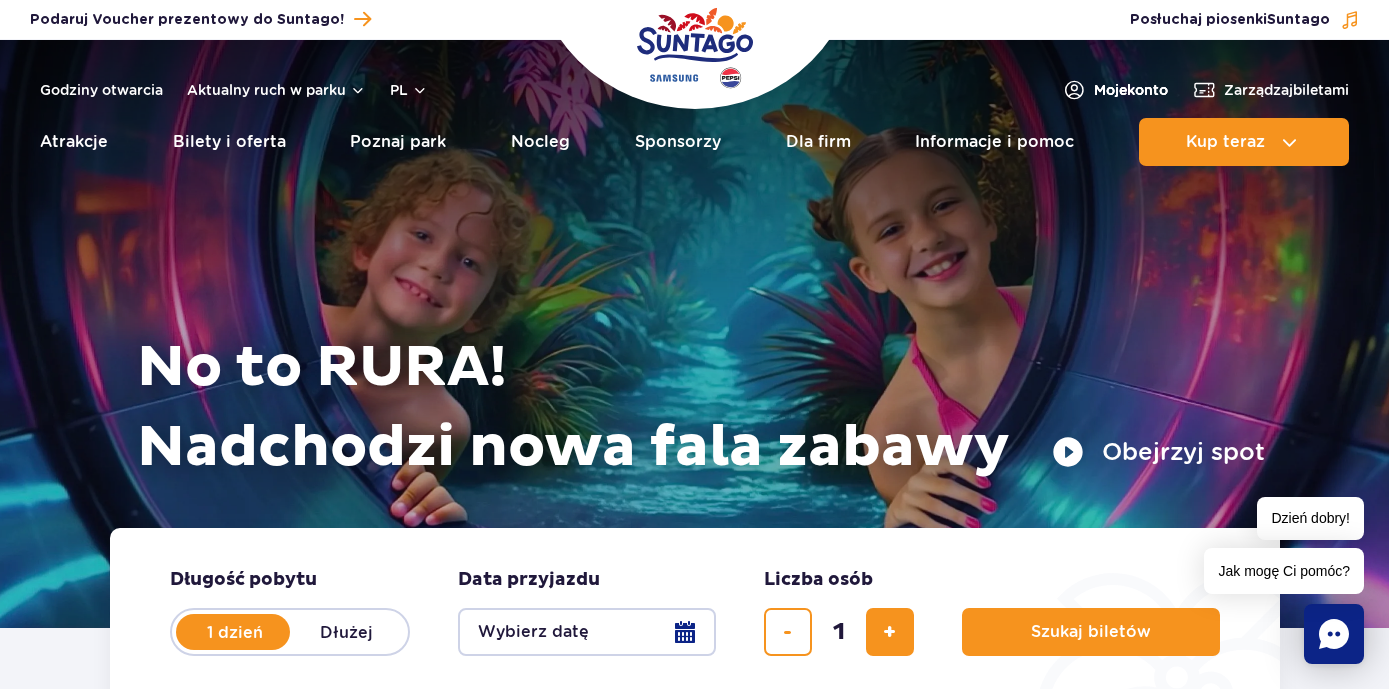 click on "Moje  konto" at bounding box center [1131, 90] 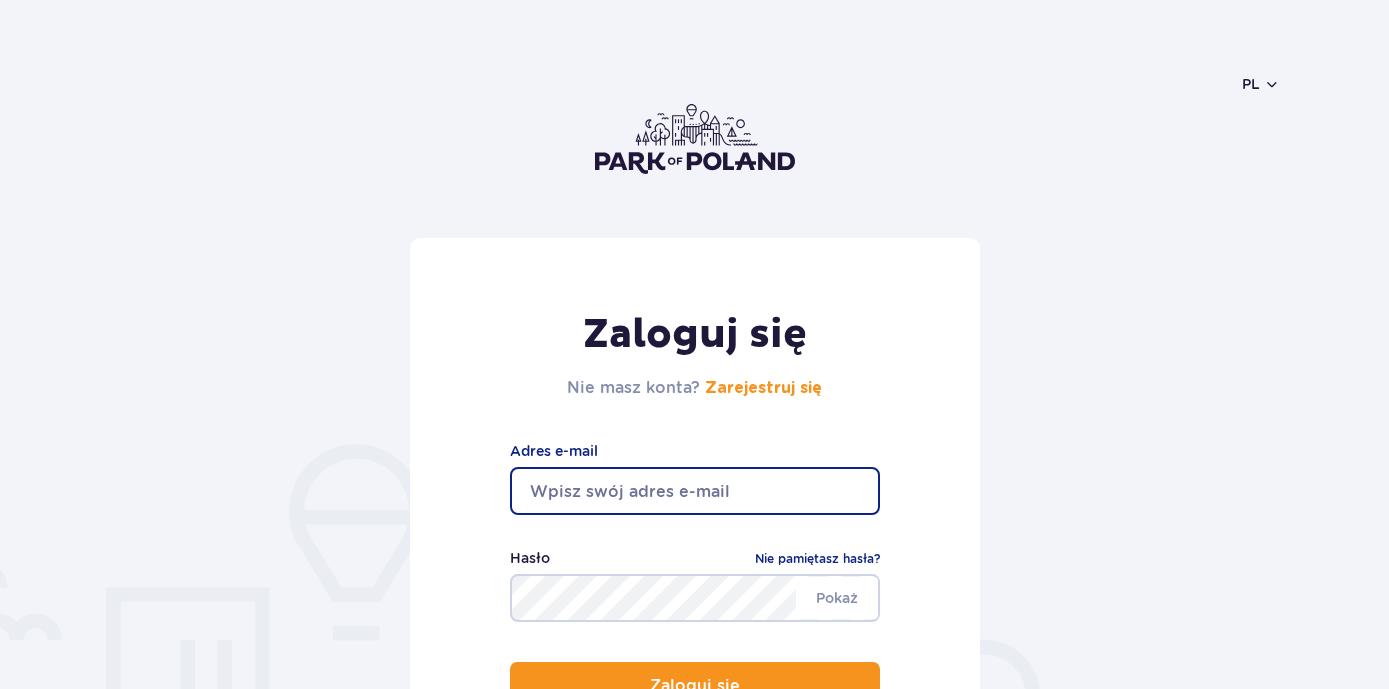 scroll, scrollTop: 0, scrollLeft: 0, axis: both 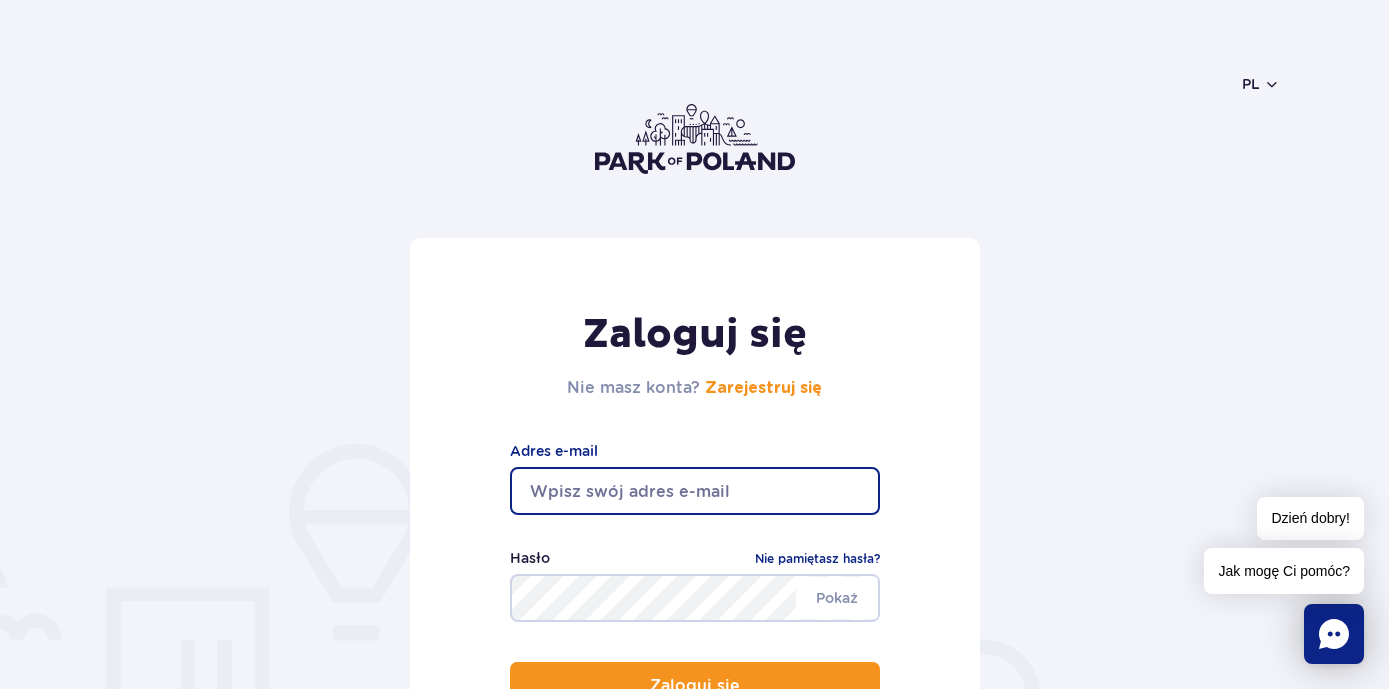 type on "[USERNAME]@[DOMAIN]" 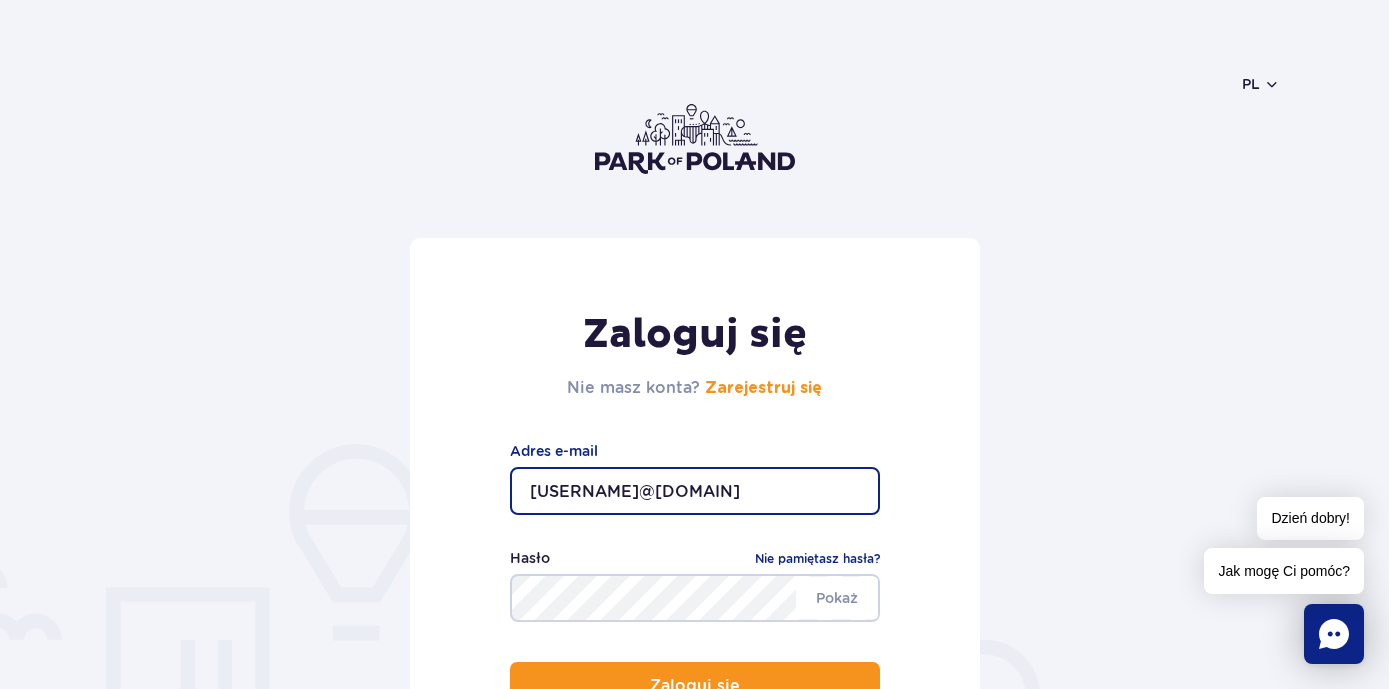 click on "Zaloguj się" at bounding box center [695, 686] 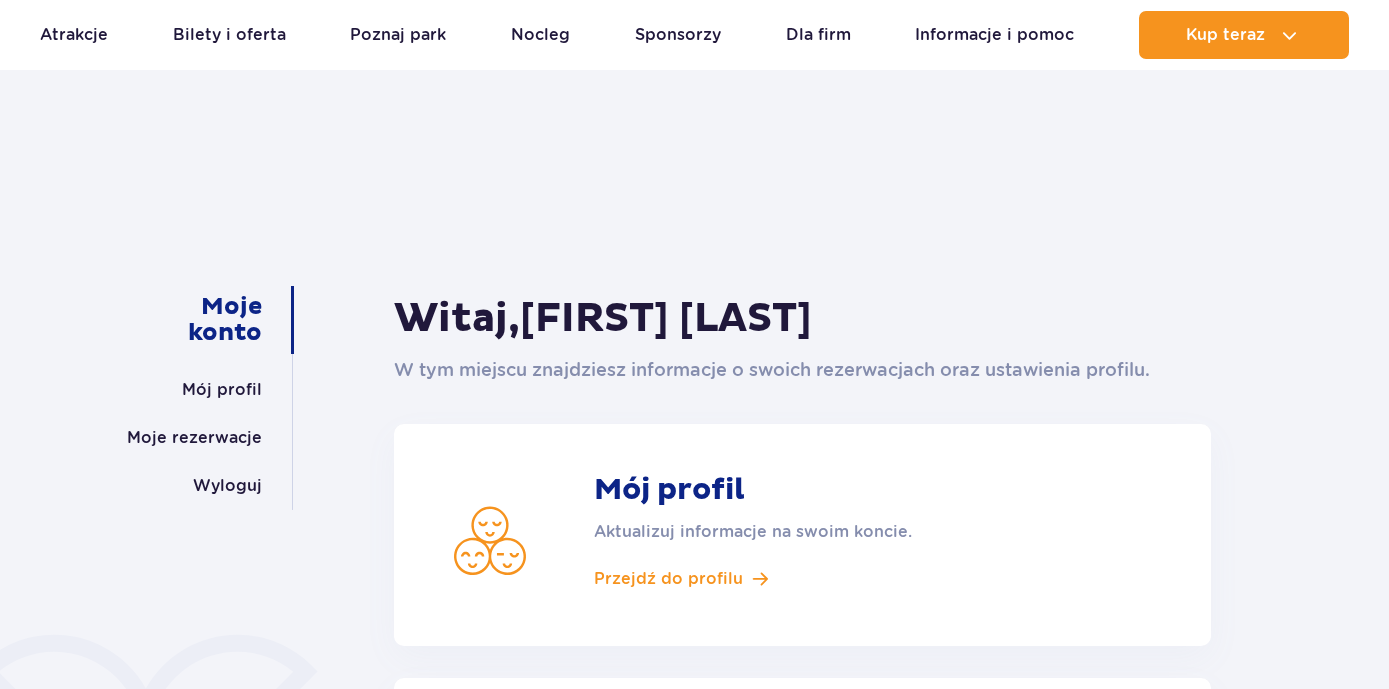 scroll, scrollTop: 93, scrollLeft: 0, axis: vertical 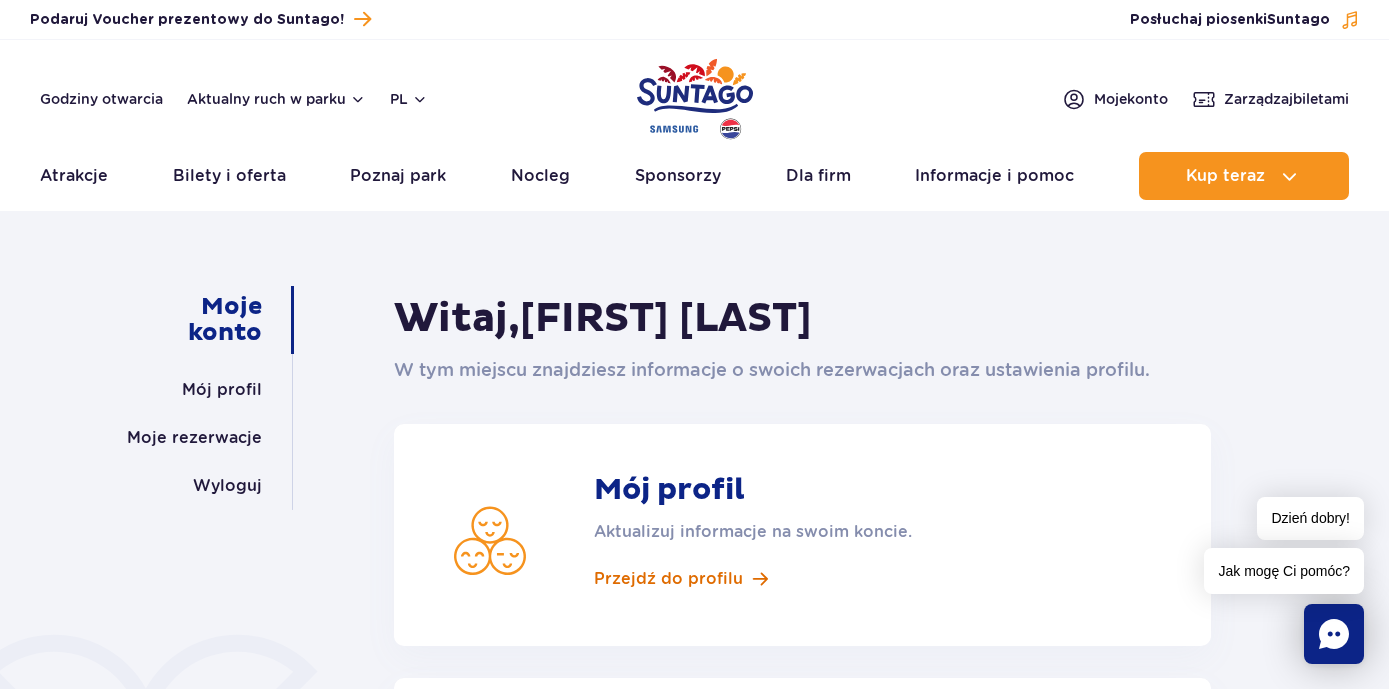 click on "Przejdź do profilu" at bounding box center [668, 579] 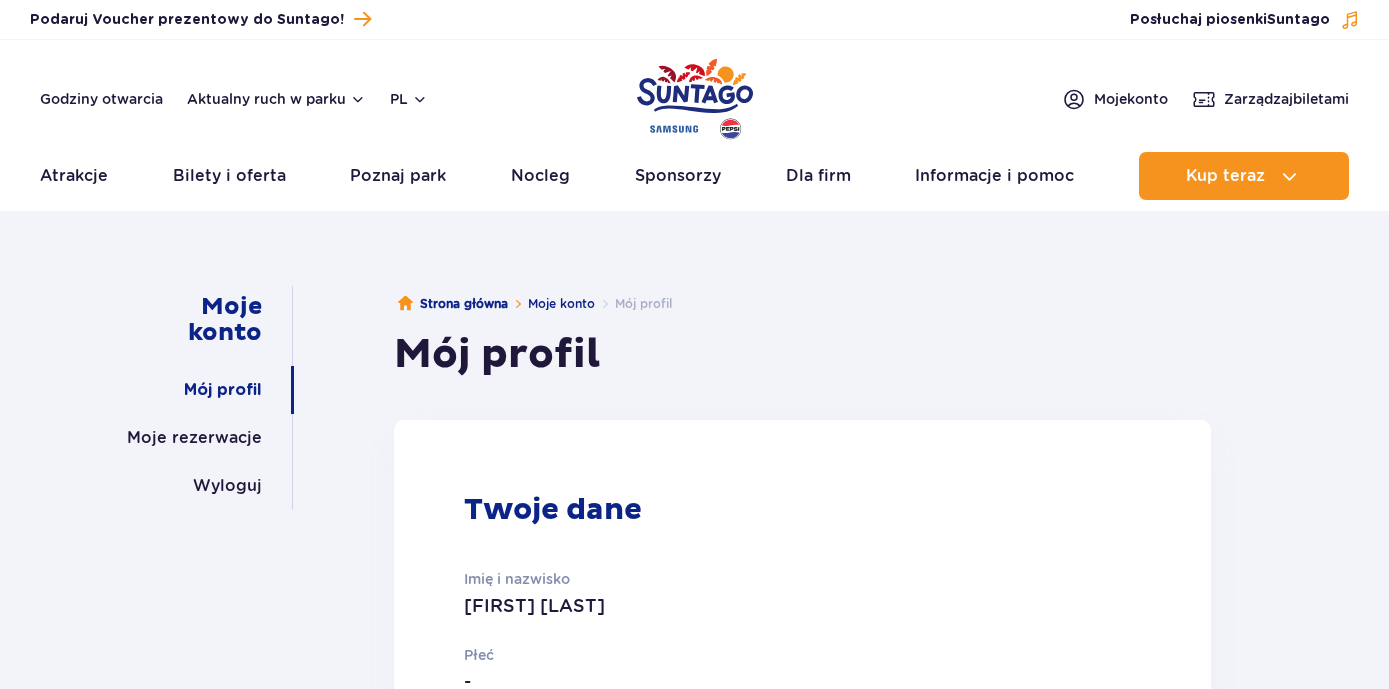 scroll, scrollTop: 0, scrollLeft: 0, axis: both 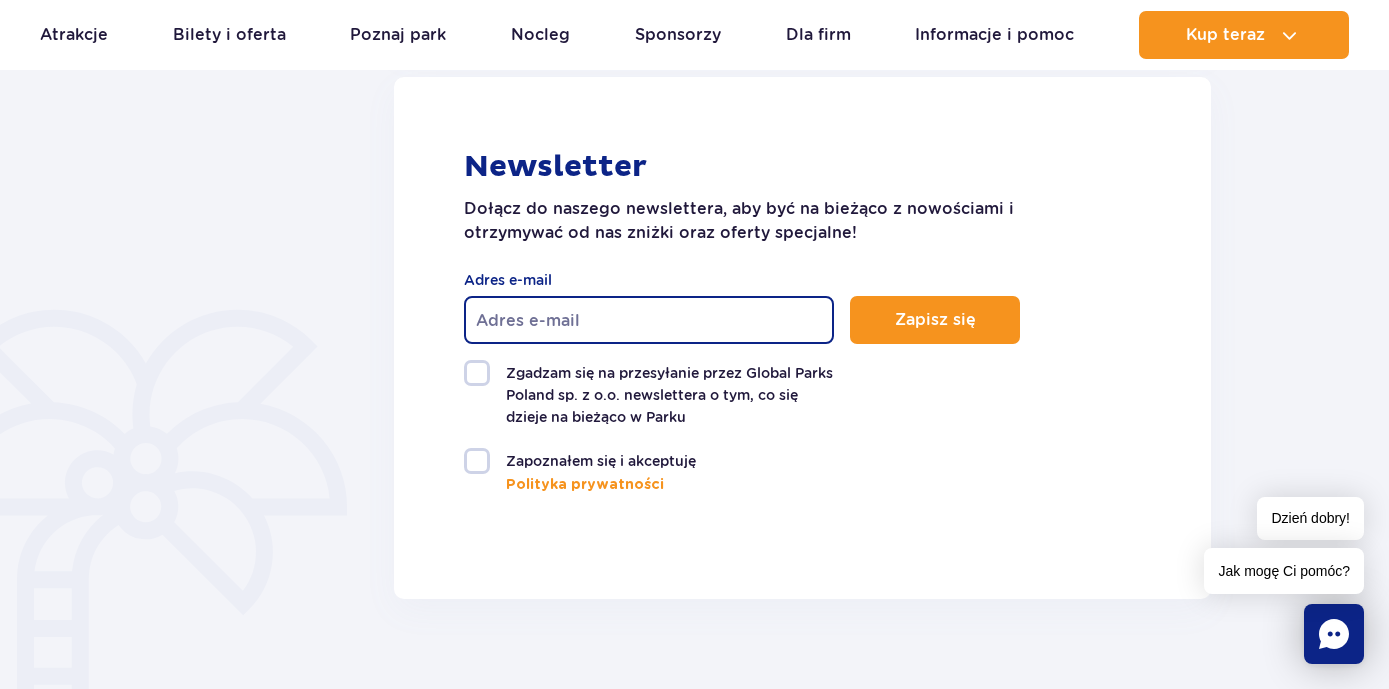 click on "Adres e-mail" at bounding box center [649, 320] 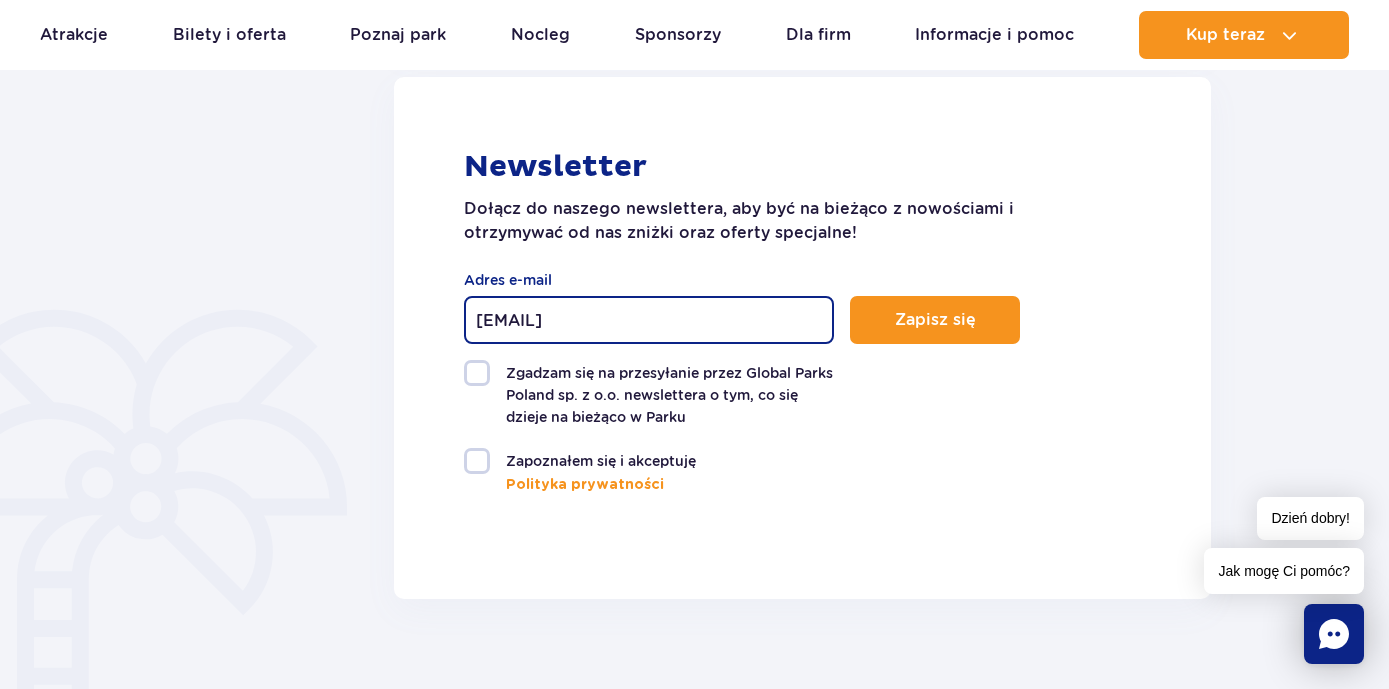 type on "piotrwsosp@wp.pl" 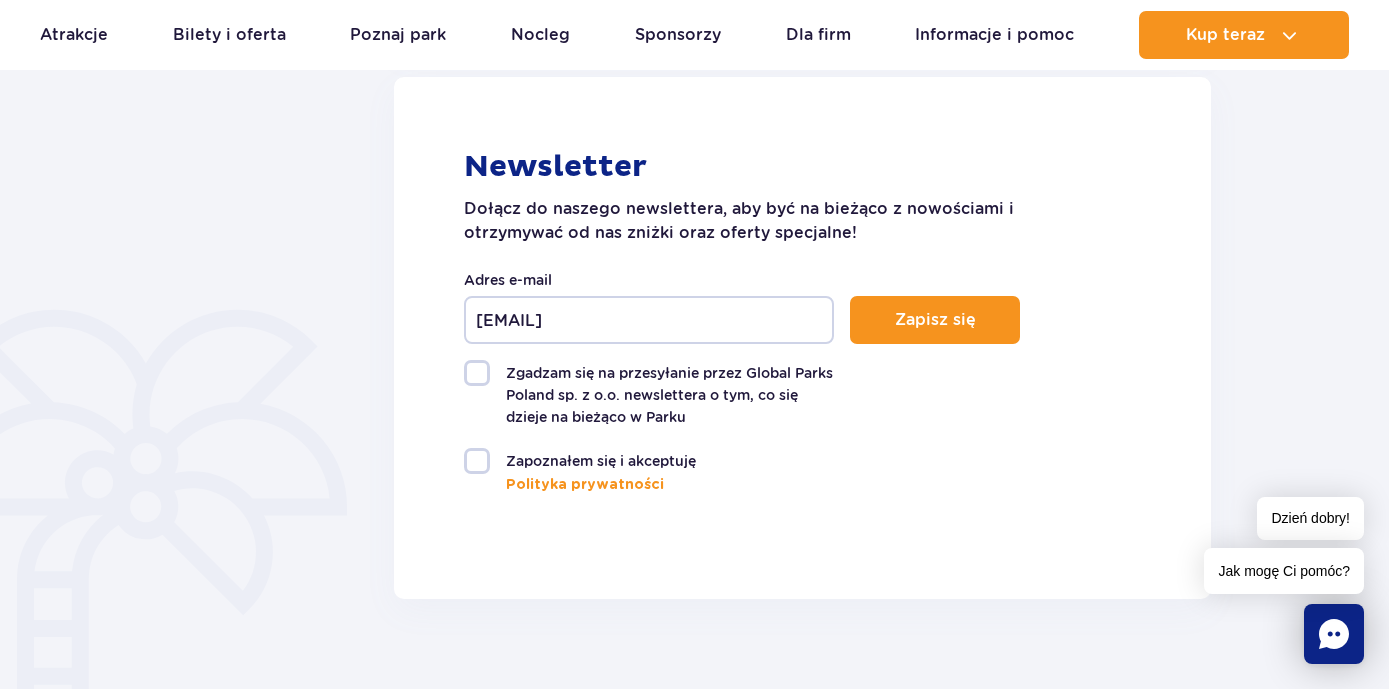 click on "Zgadzam się na przesyłanie przez Global Parks Poland sp. z o.o. newslettera o tym,
co się dzieje na bieżąco w Parku" at bounding box center [649, 394] 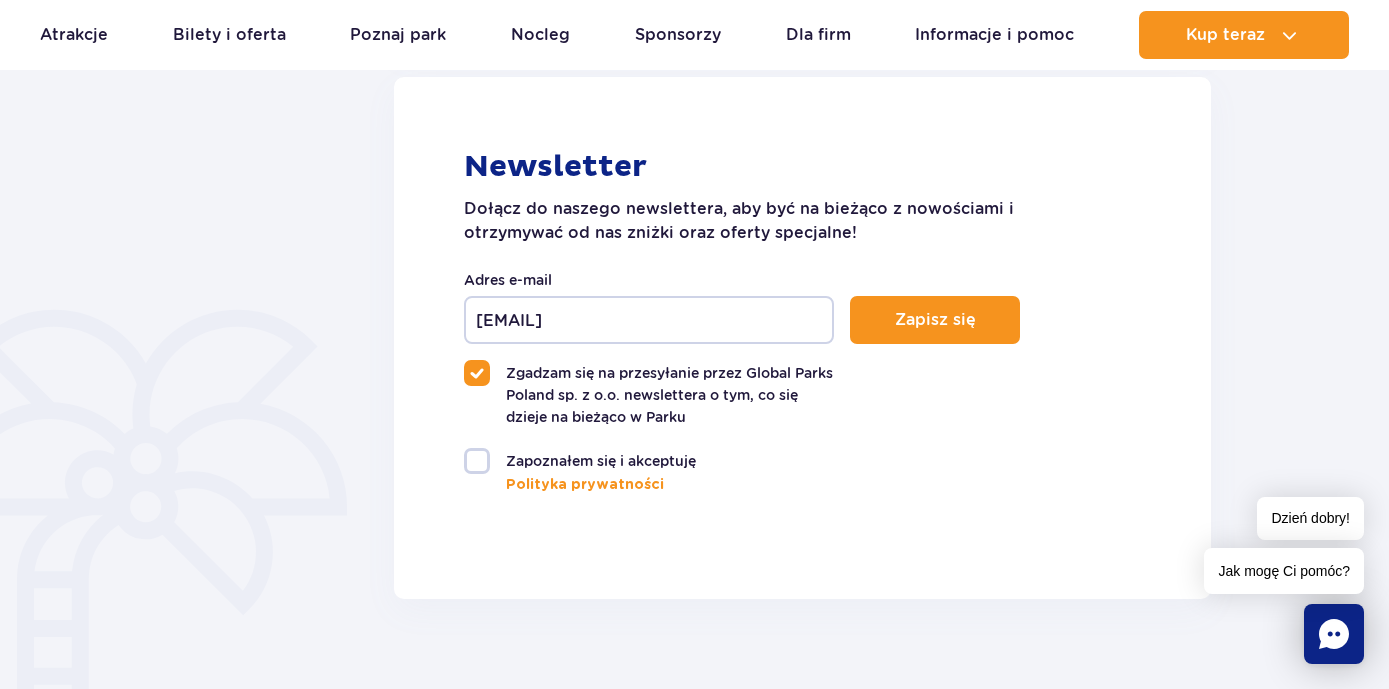 click on "Zapoznałem się i akceptuję" at bounding box center [649, 461] 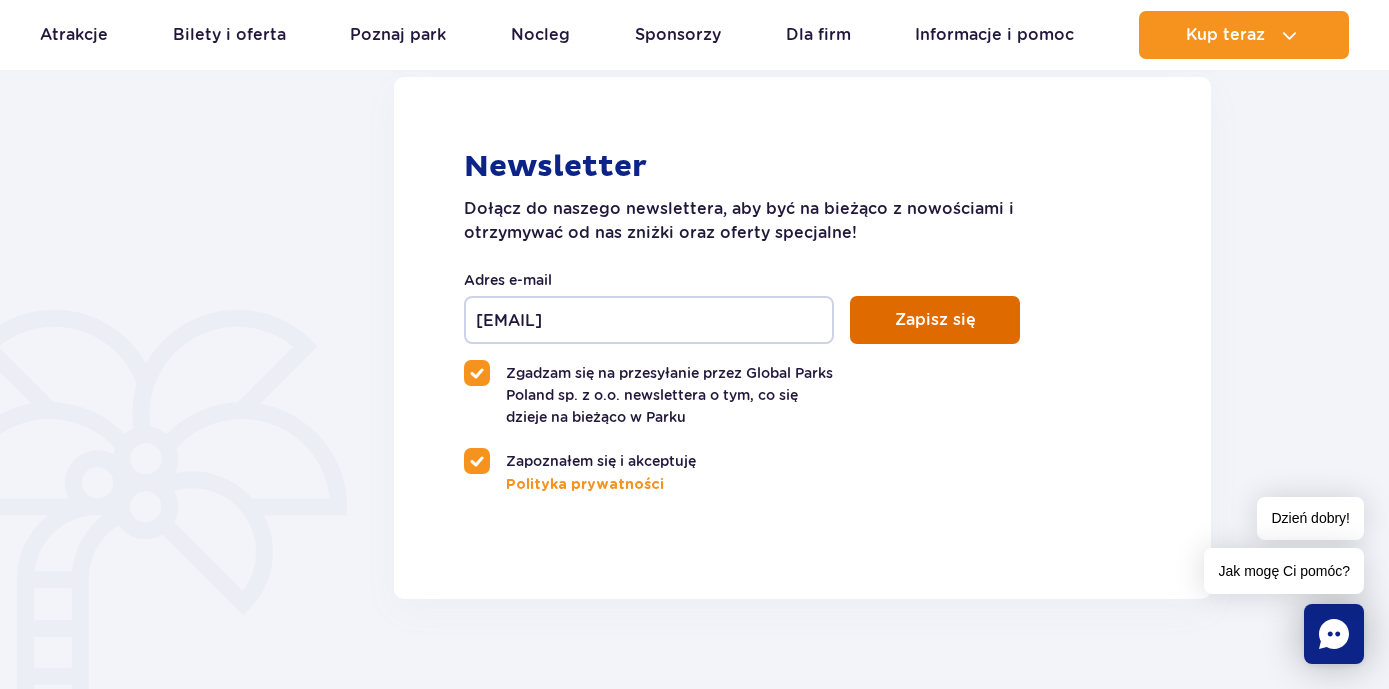 click on "Zapisz się" at bounding box center (935, 320) 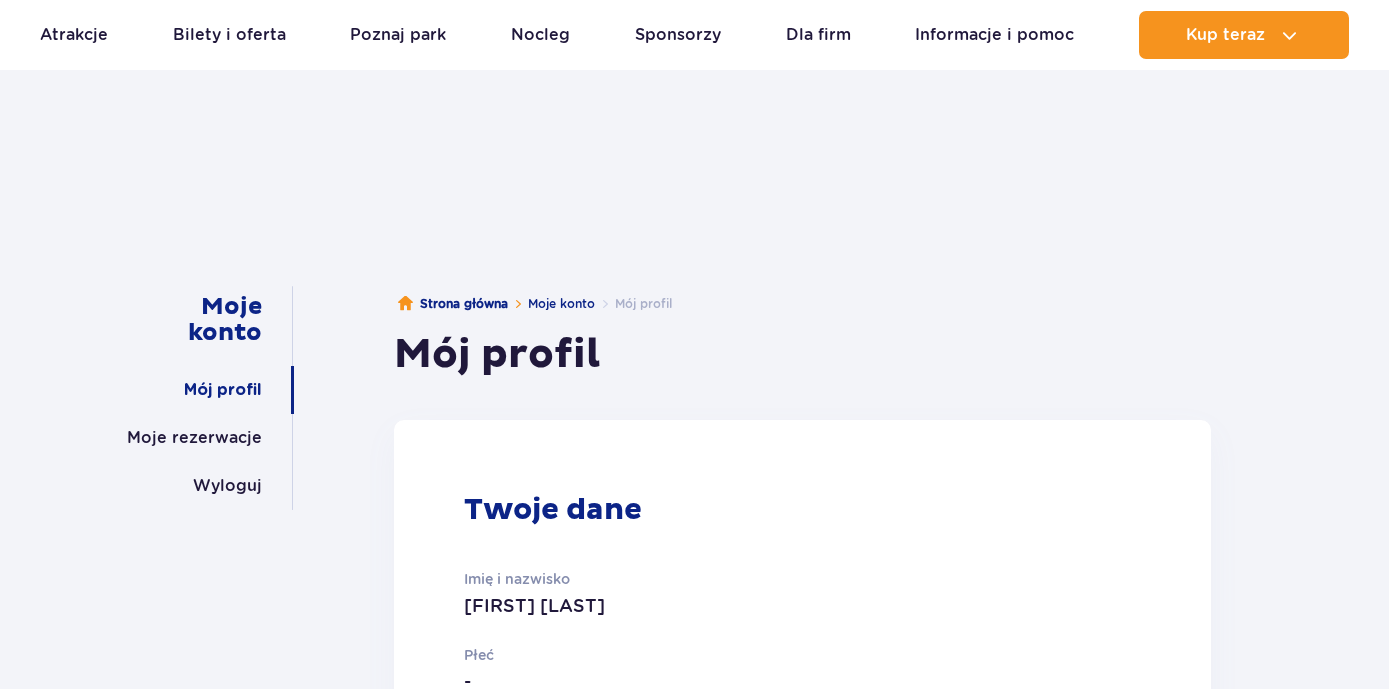 scroll, scrollTop: 1481, scrollLeft: 0, axis: vertical 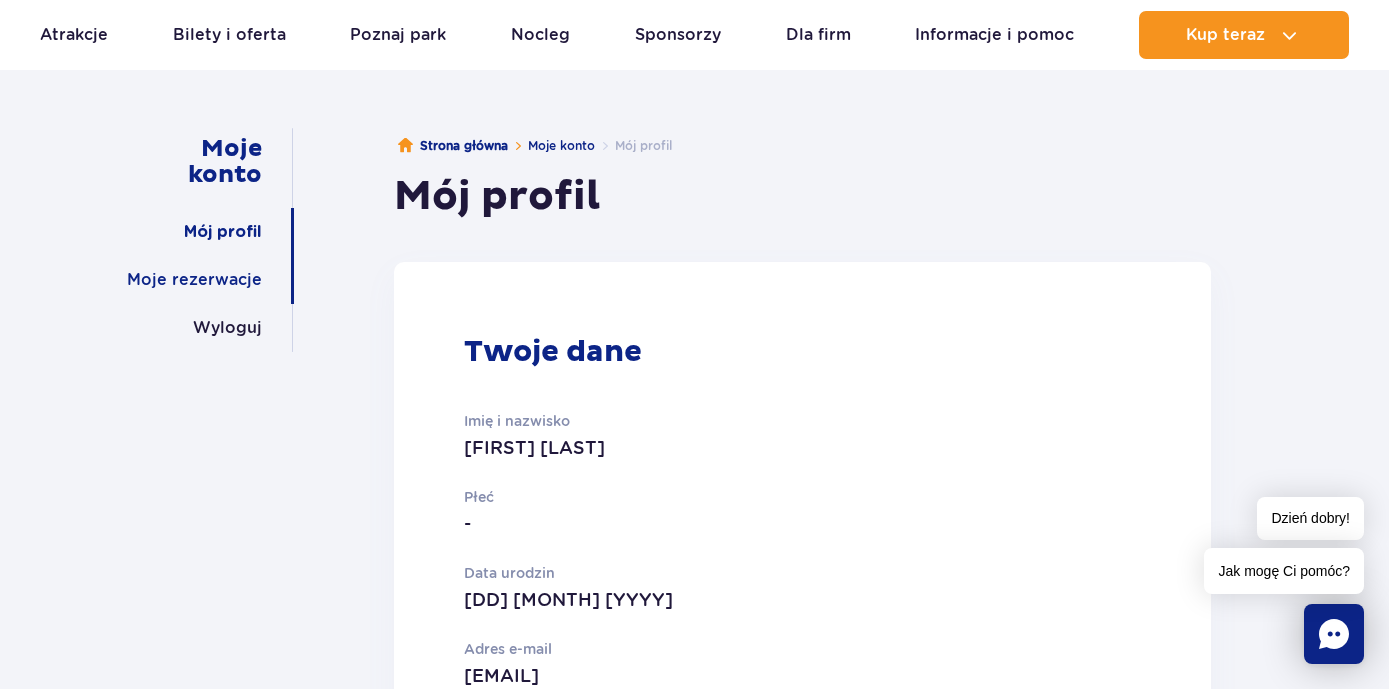 click on "Moje rezerwacje" at bounding box center (194, 280) 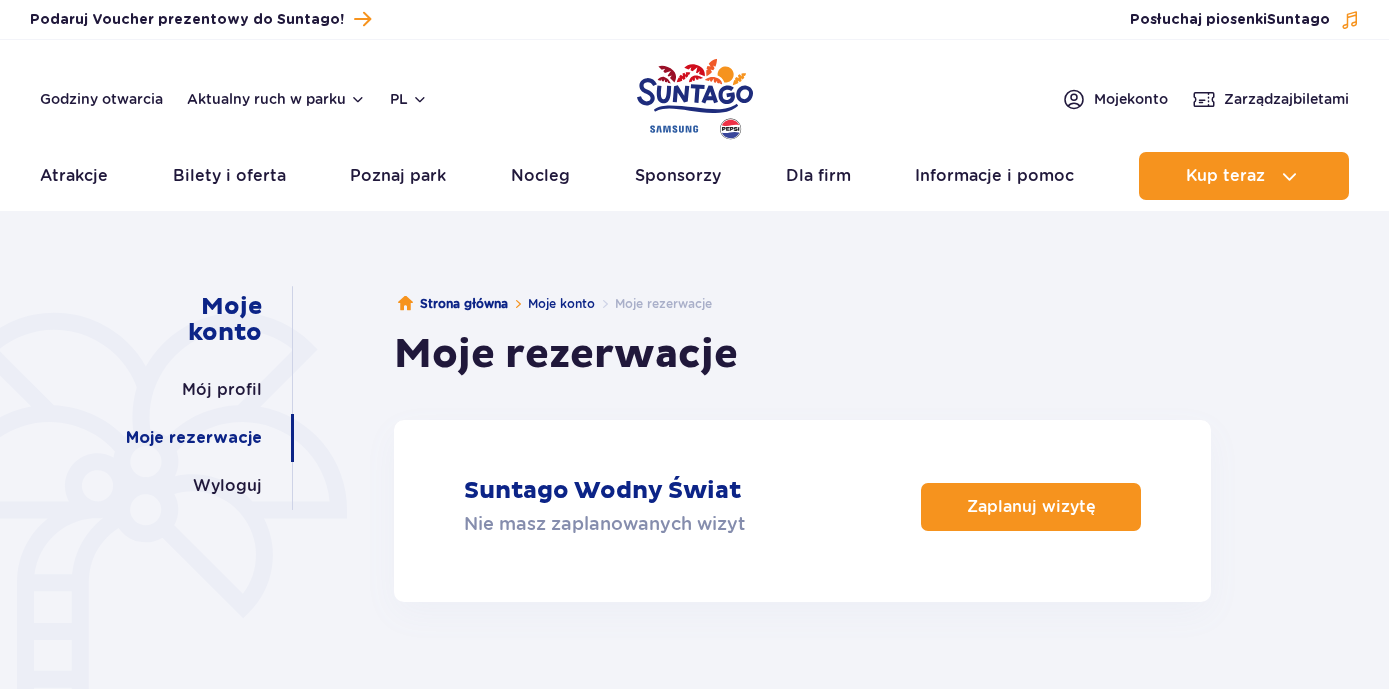 scroll, scrollTop: 0, scrollLeft: 0, axis: both 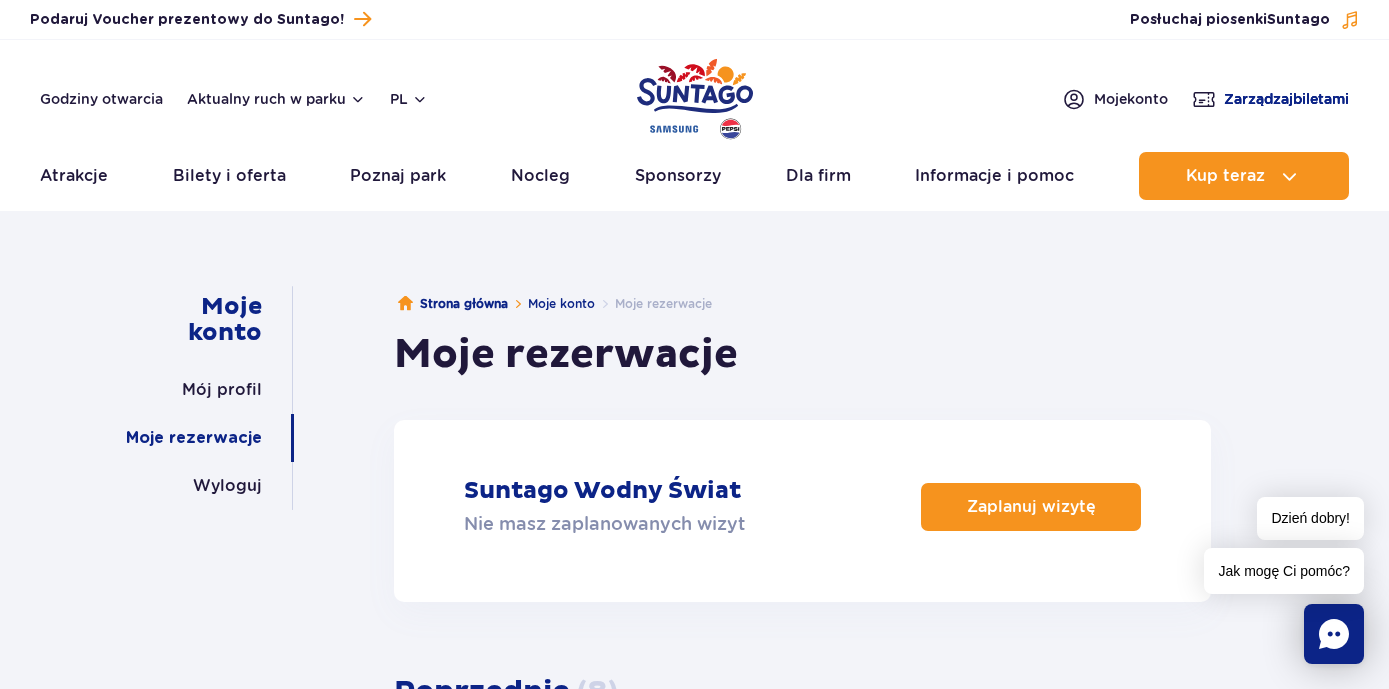 click on "Zarządzaj  biletami" at bounding box center (1286, 99) 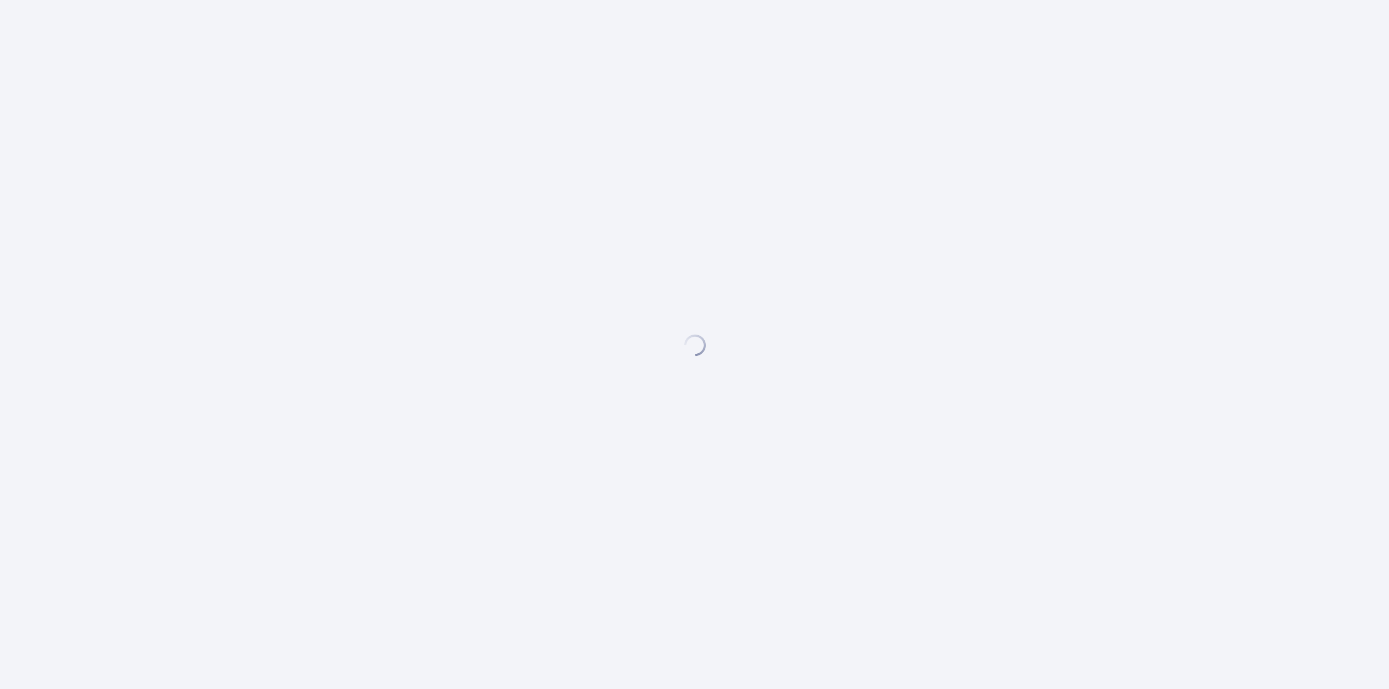 scroll, scrollTop: 0, scrollLeft: 0, axis: both 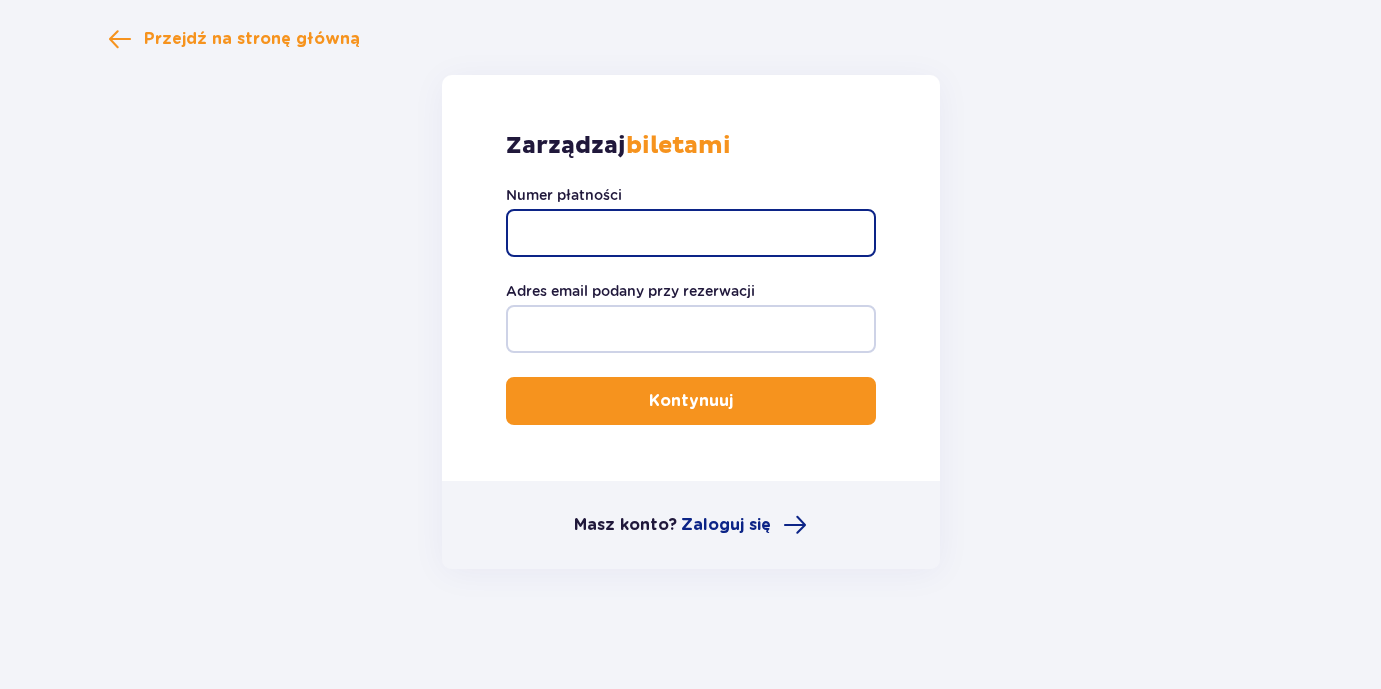 click on "Numer płatności" at bounding box center [691, 233] 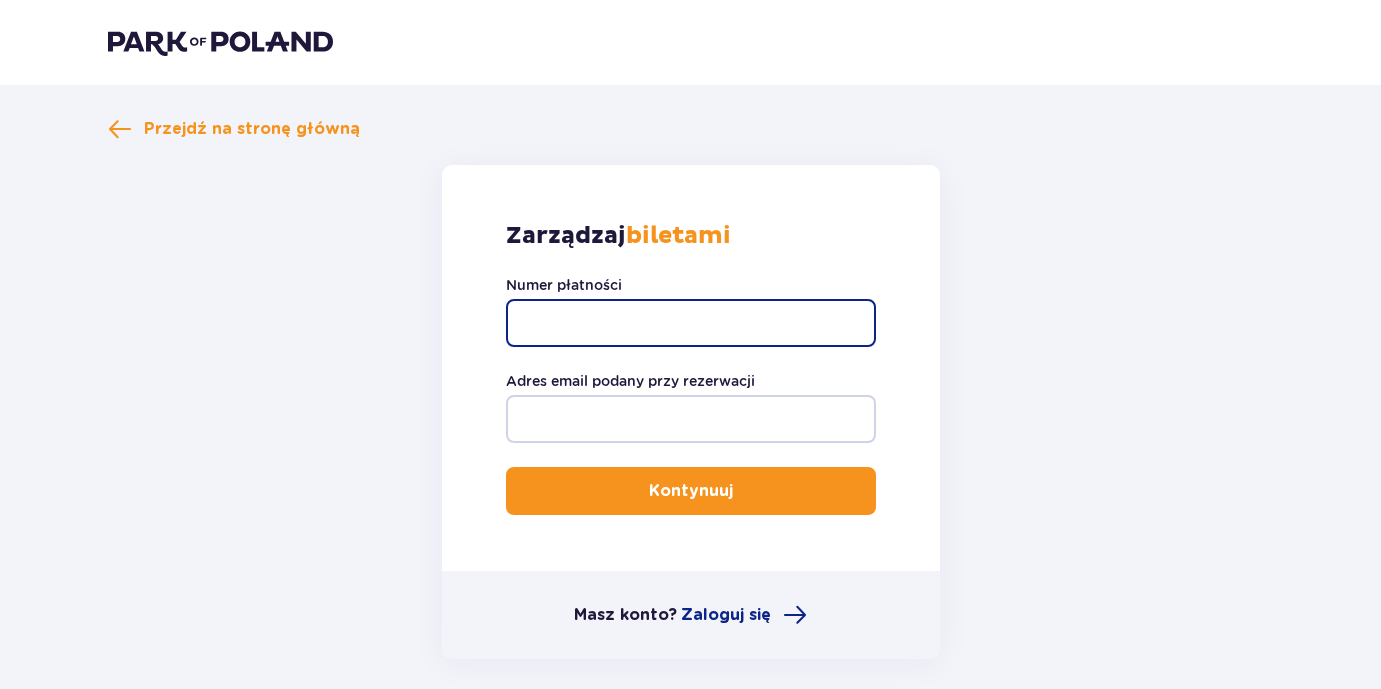 scroll, scrollTop: 0, scrollLeft: 0, axis: both 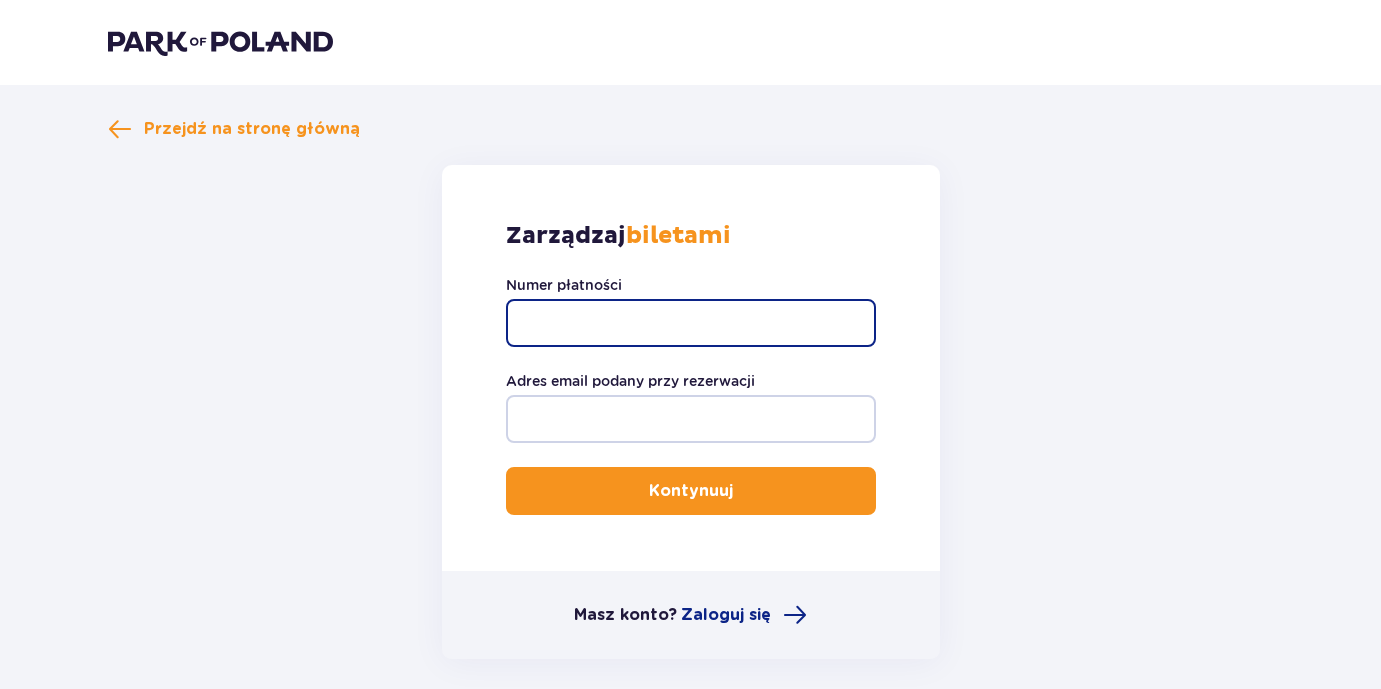 click on "Numer płatności" at bounding box center [691, 323] 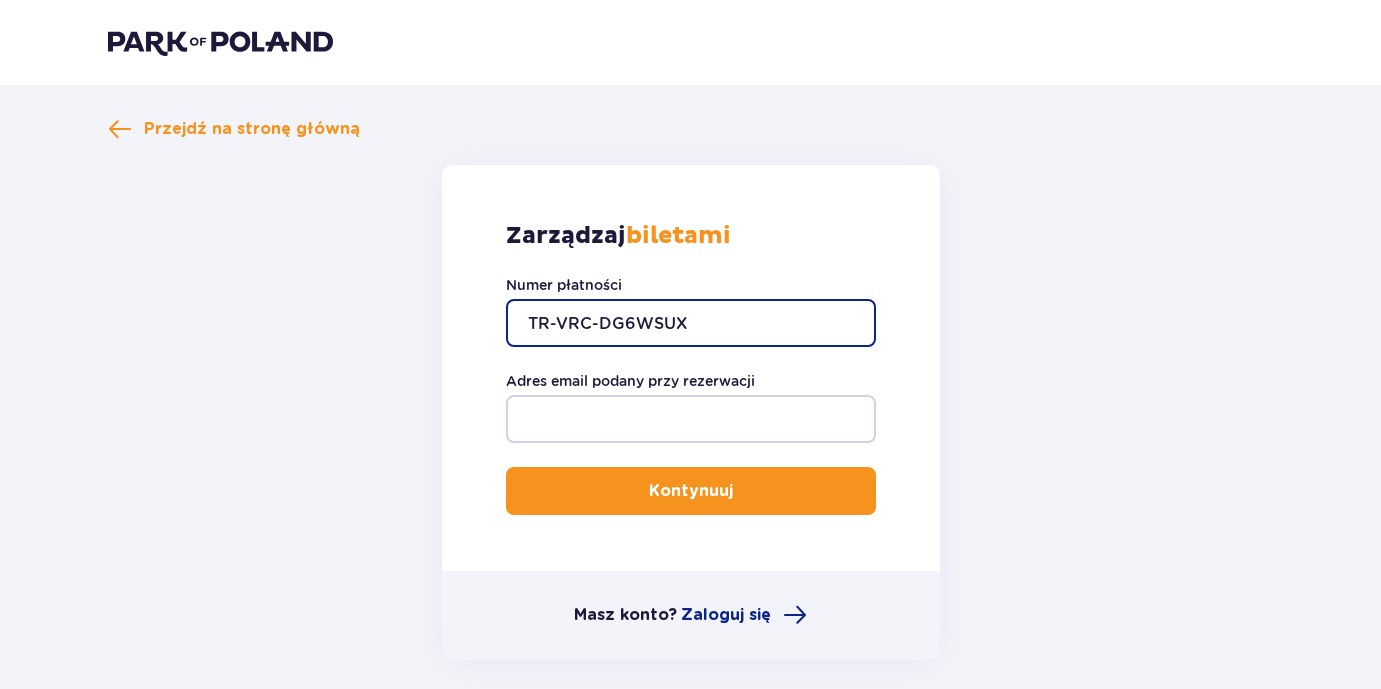 type on "TR-VRC-DG6WSUX" 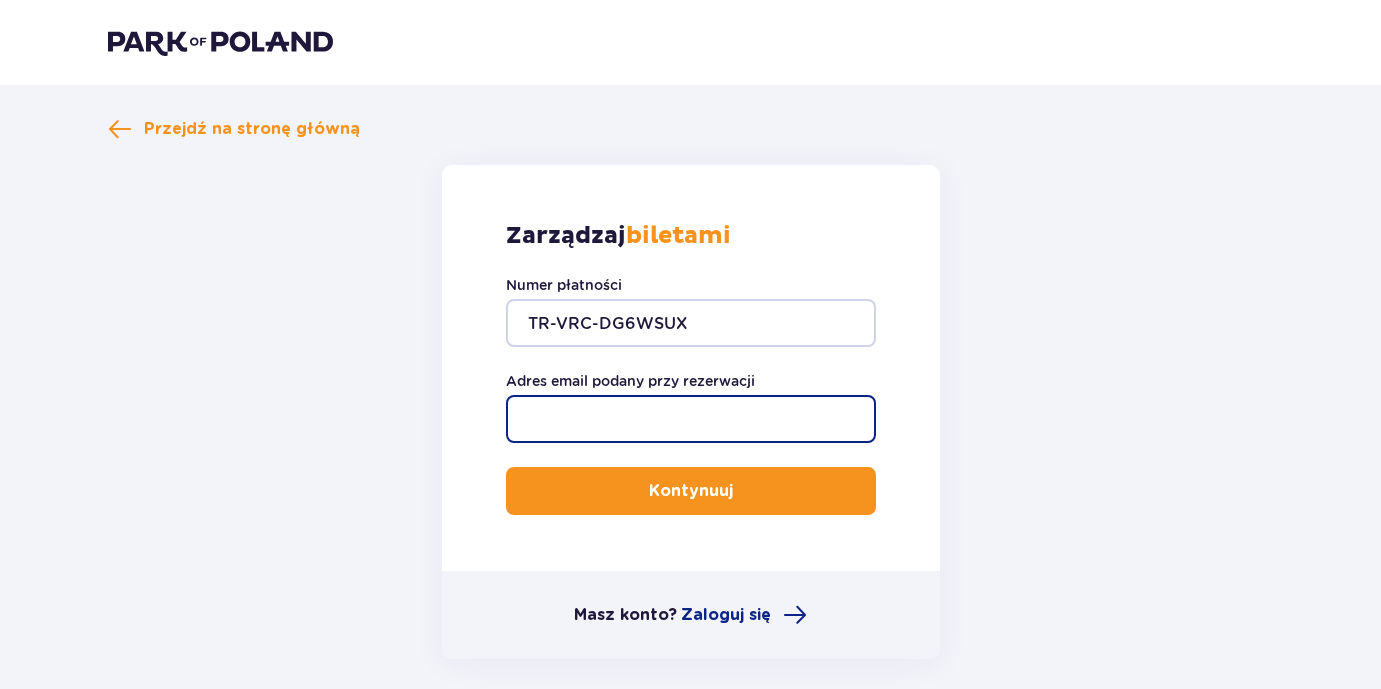 click on "Adres email podany przy rezerwacji" at bounding box center [691, 419] 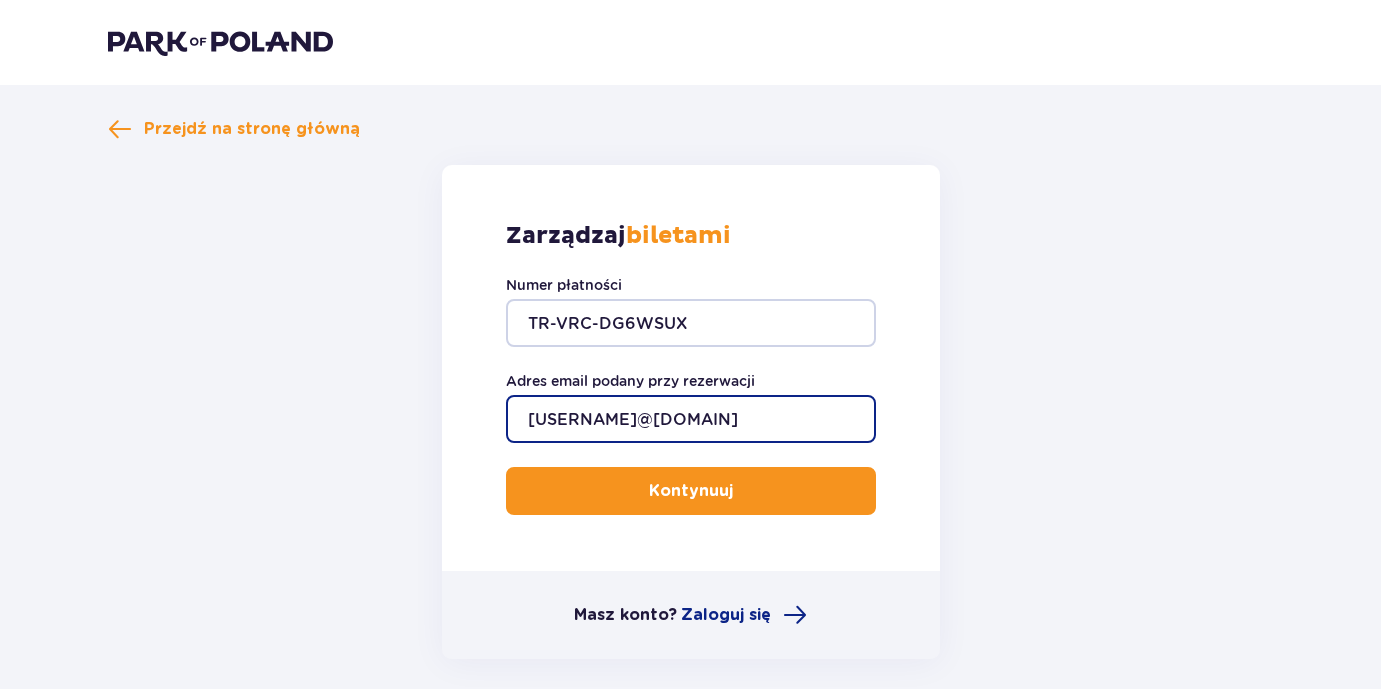 type on "[USERNAME]@[DOMAIN]" 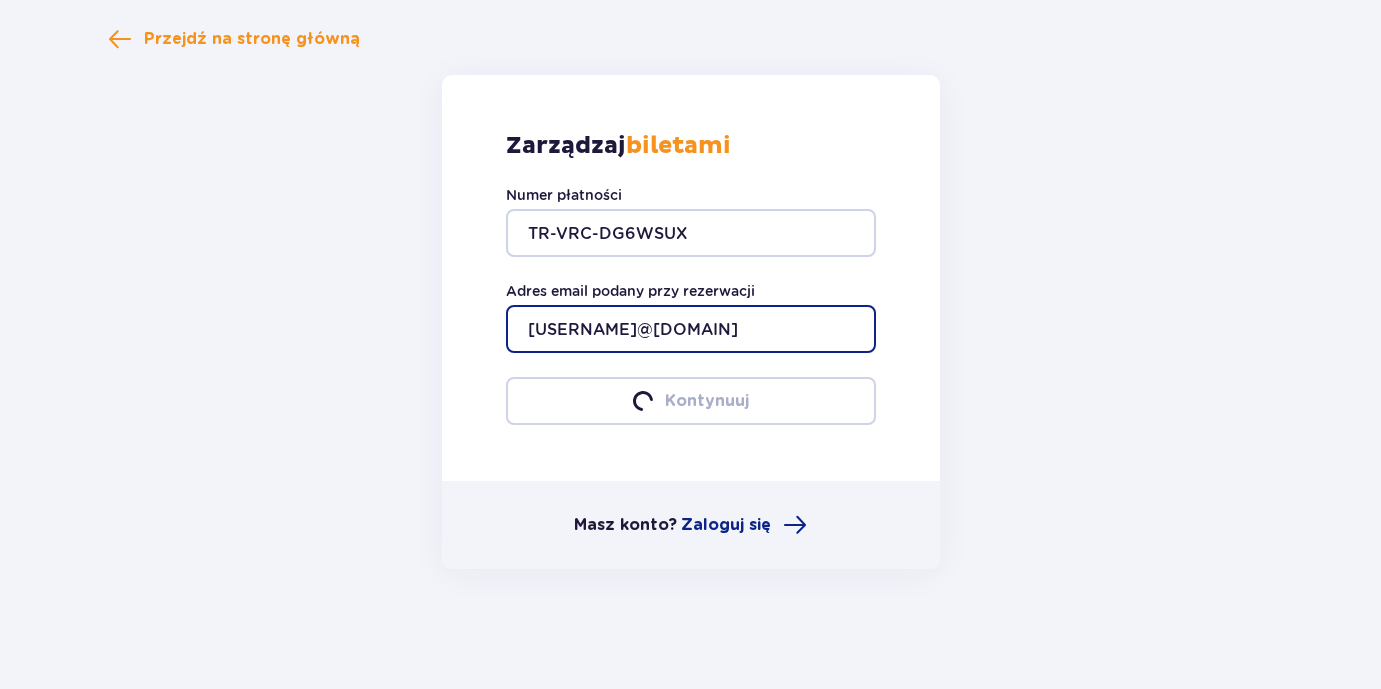 scroll, scrollTop: 90, scrollLeft: 0, axis: vertical 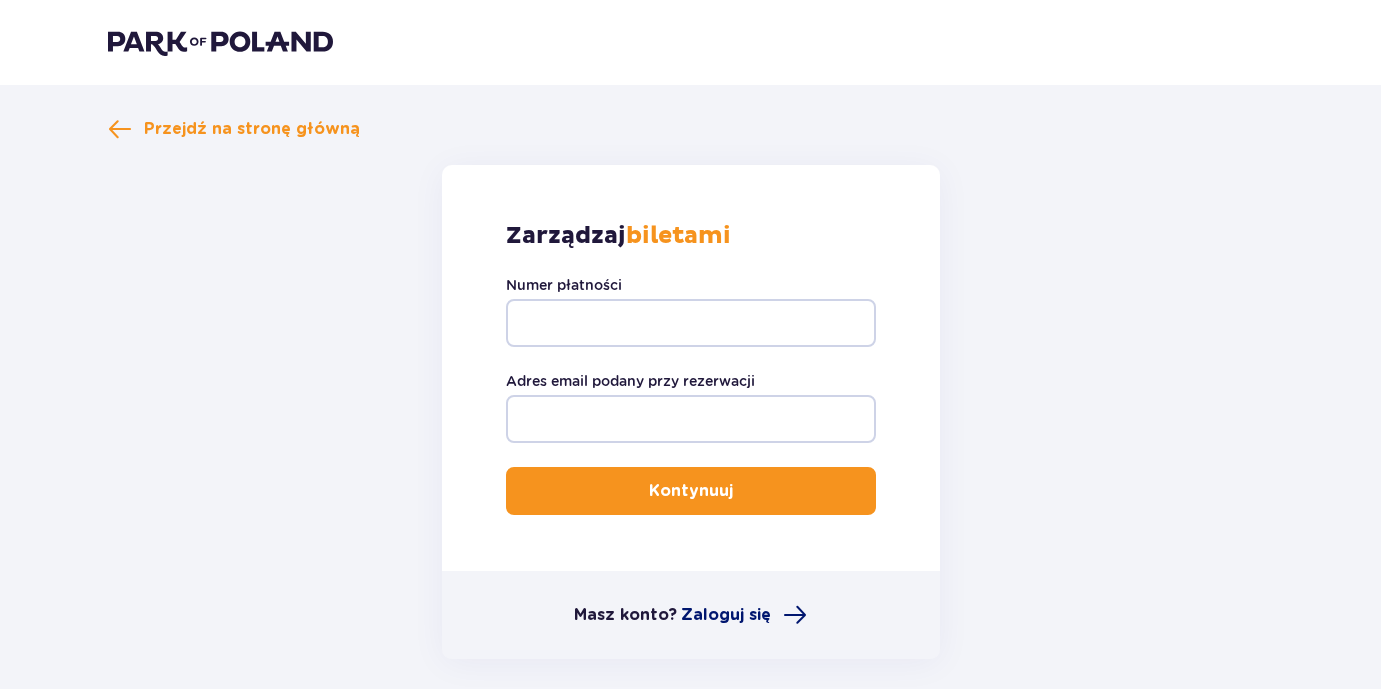 click on "Zaloguj się" at bounding box center [726, 615] 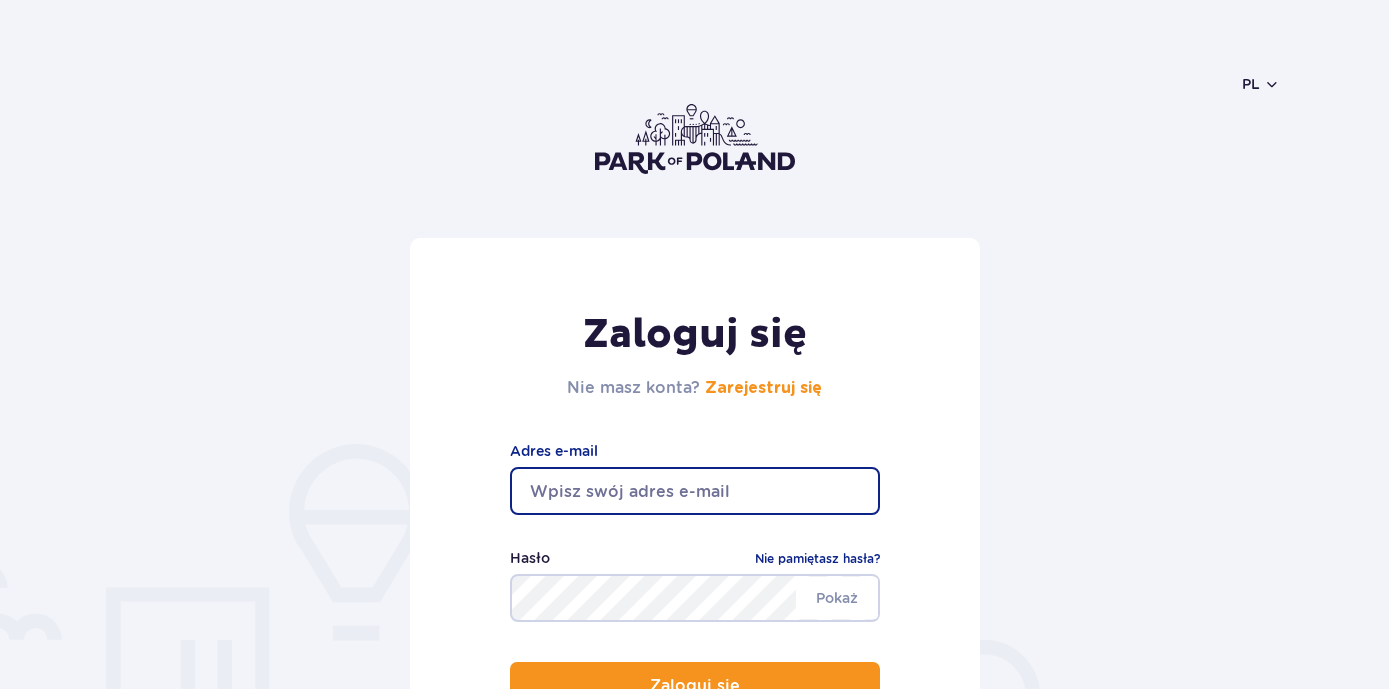 scroll, scrollTop: 0, scrollLeft: 0, axis: both 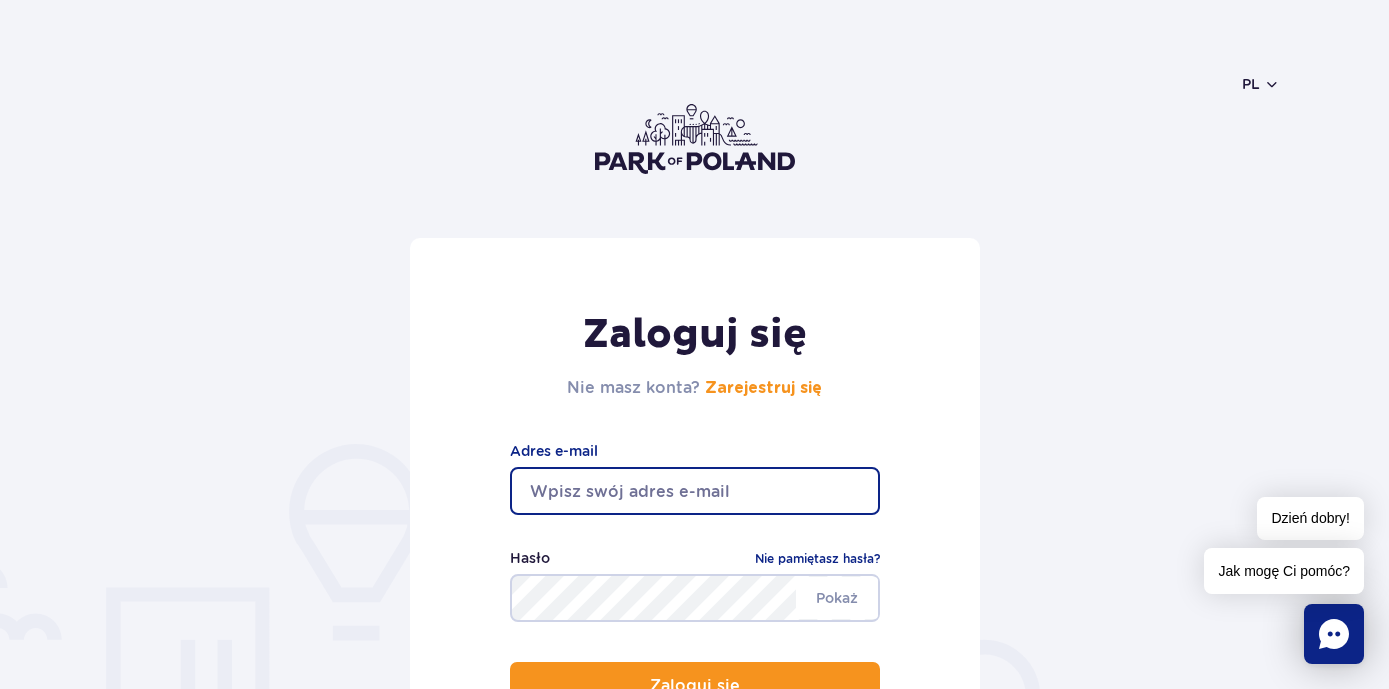 type on "[USERNAME]@[DOMAIN]" 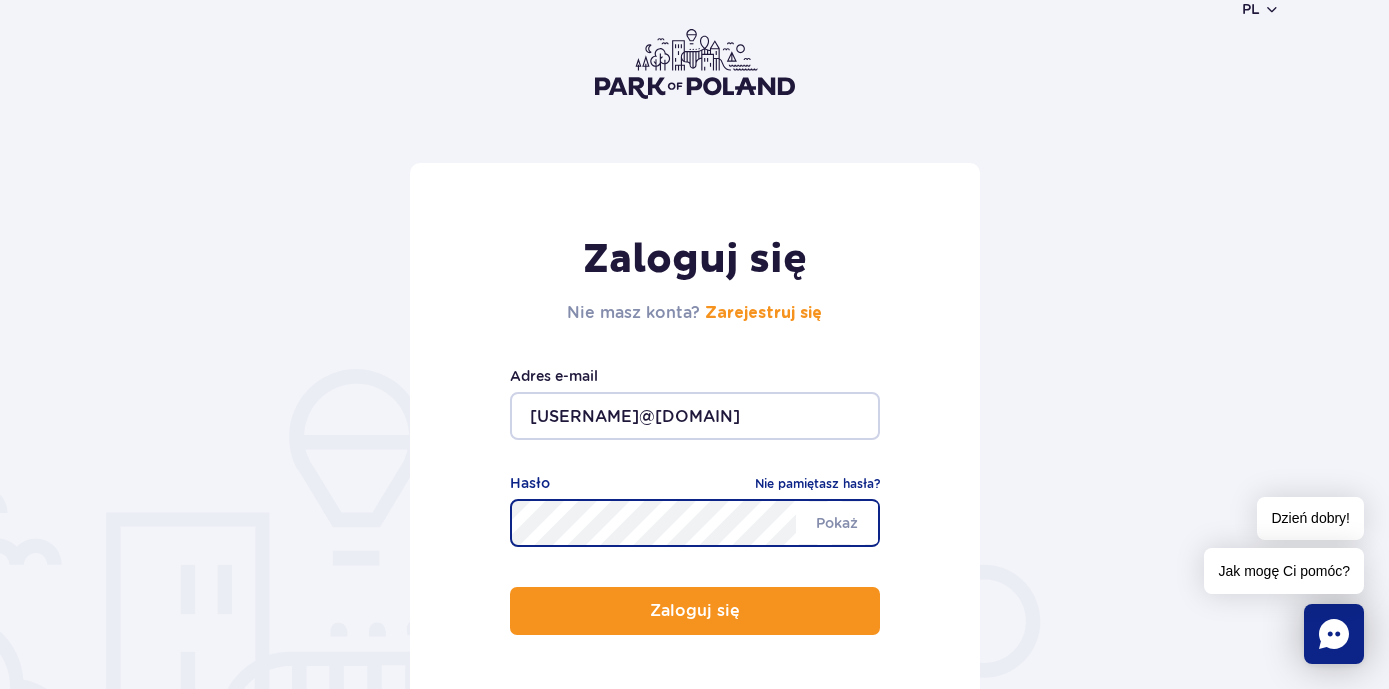 scroll, scrollTop: 96, scrollLeft: 0, axis: vertical 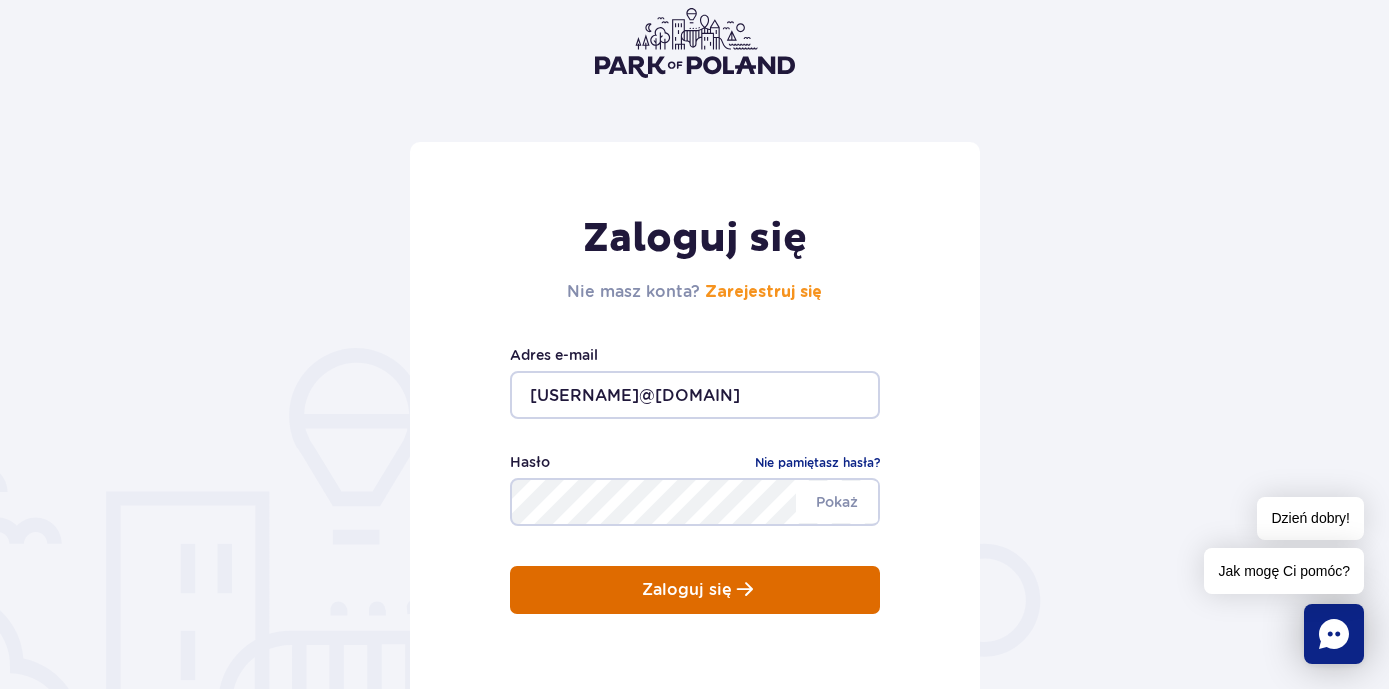 click on "Zaloguj się" at bounding box center (695, 590) 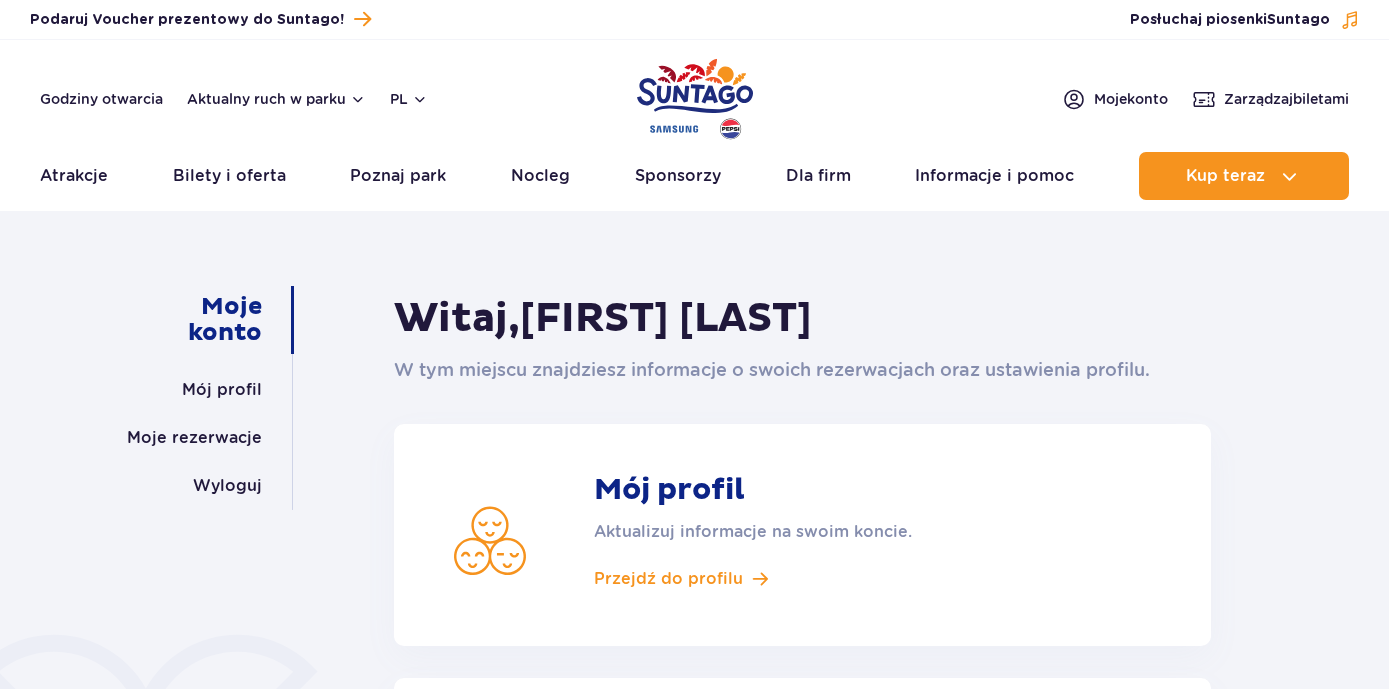 scroll, scrollTop: 0, scrollLeft: 0, axis: both 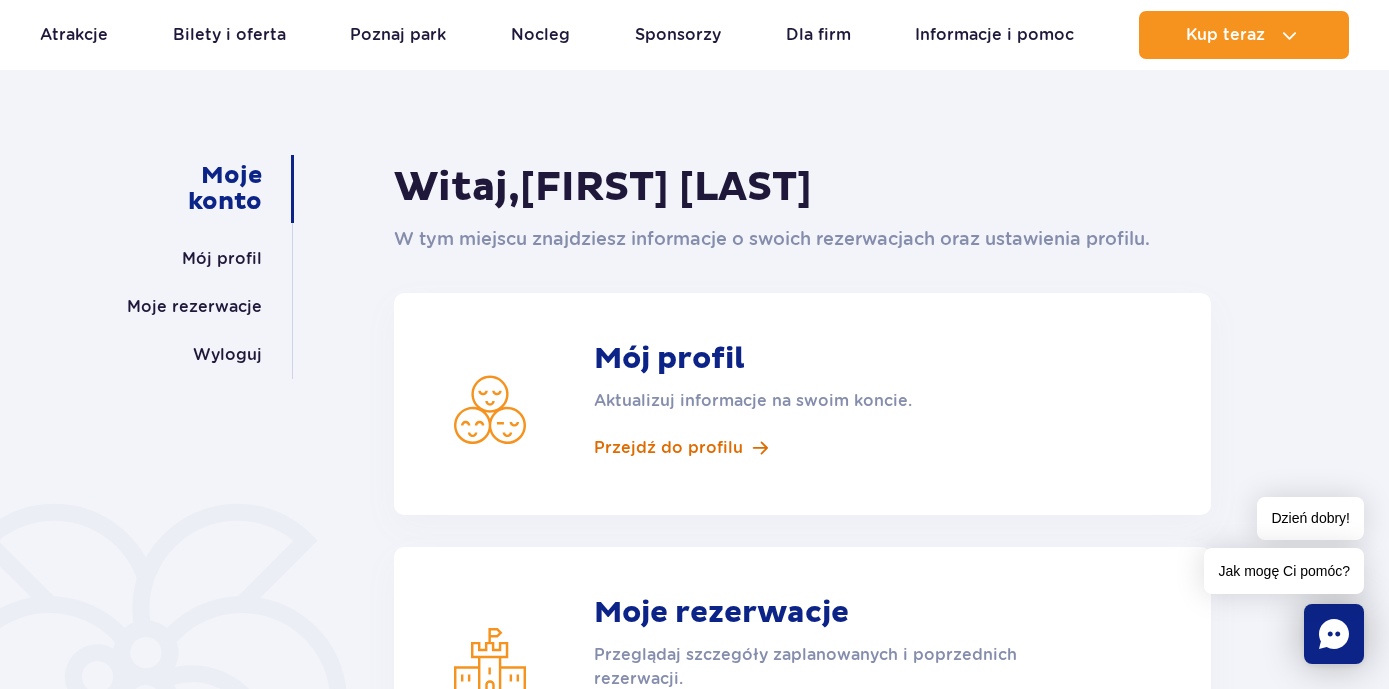 click on "Przejdź do profilu" at bounding box center [668, 448] 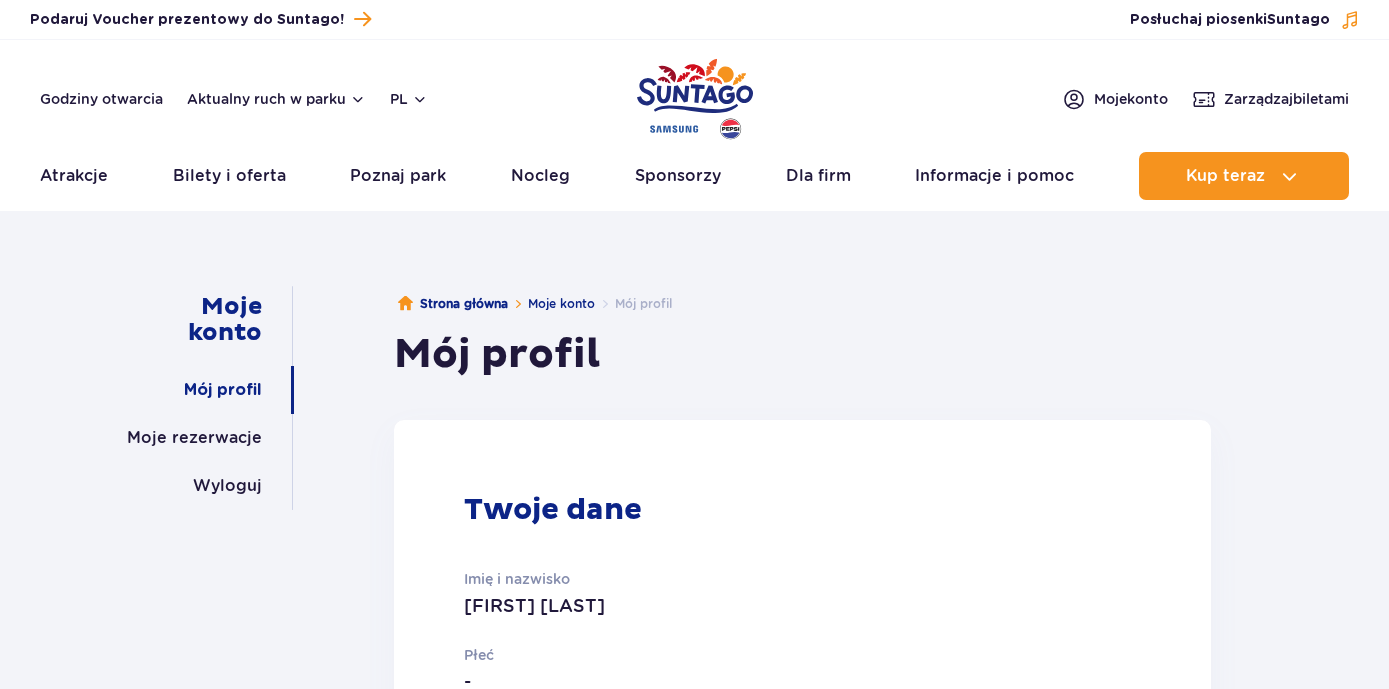 scroll, scrollTop: 0, scrollLeft: 0, axis: both 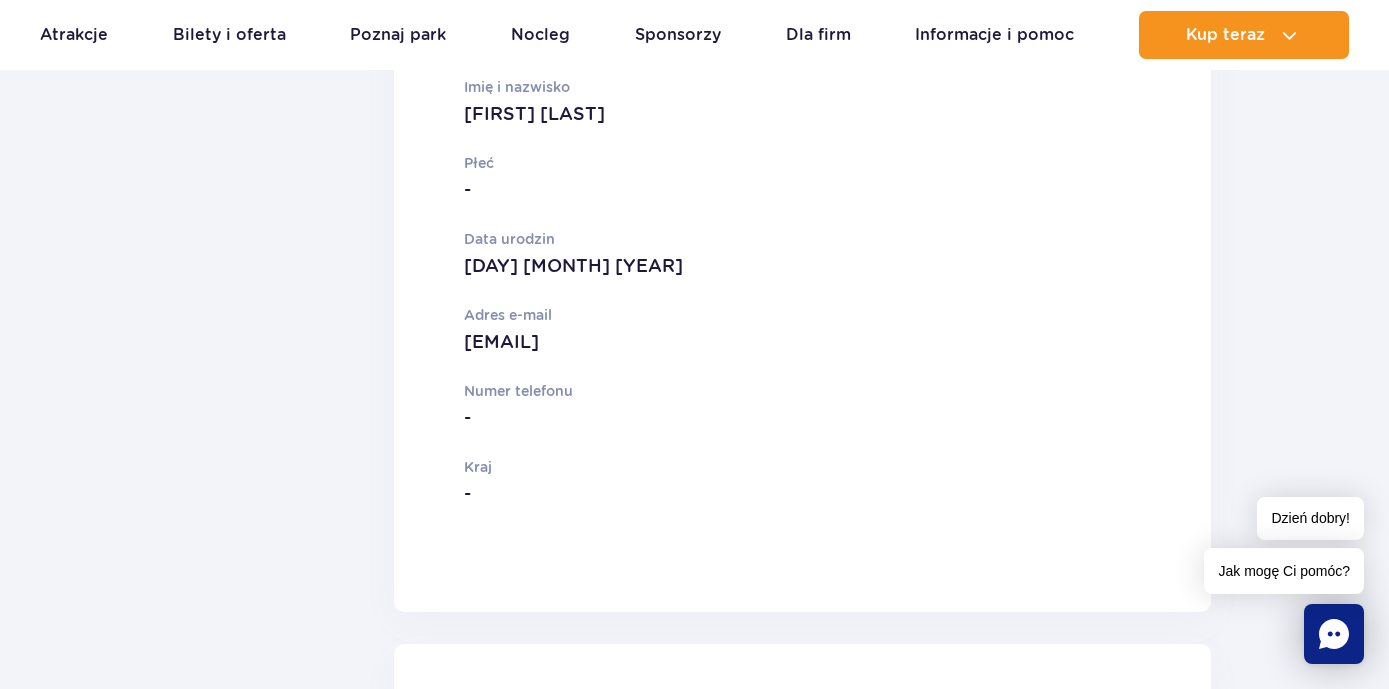 click on "Numer telefonu" at bounding box center [725, 391] 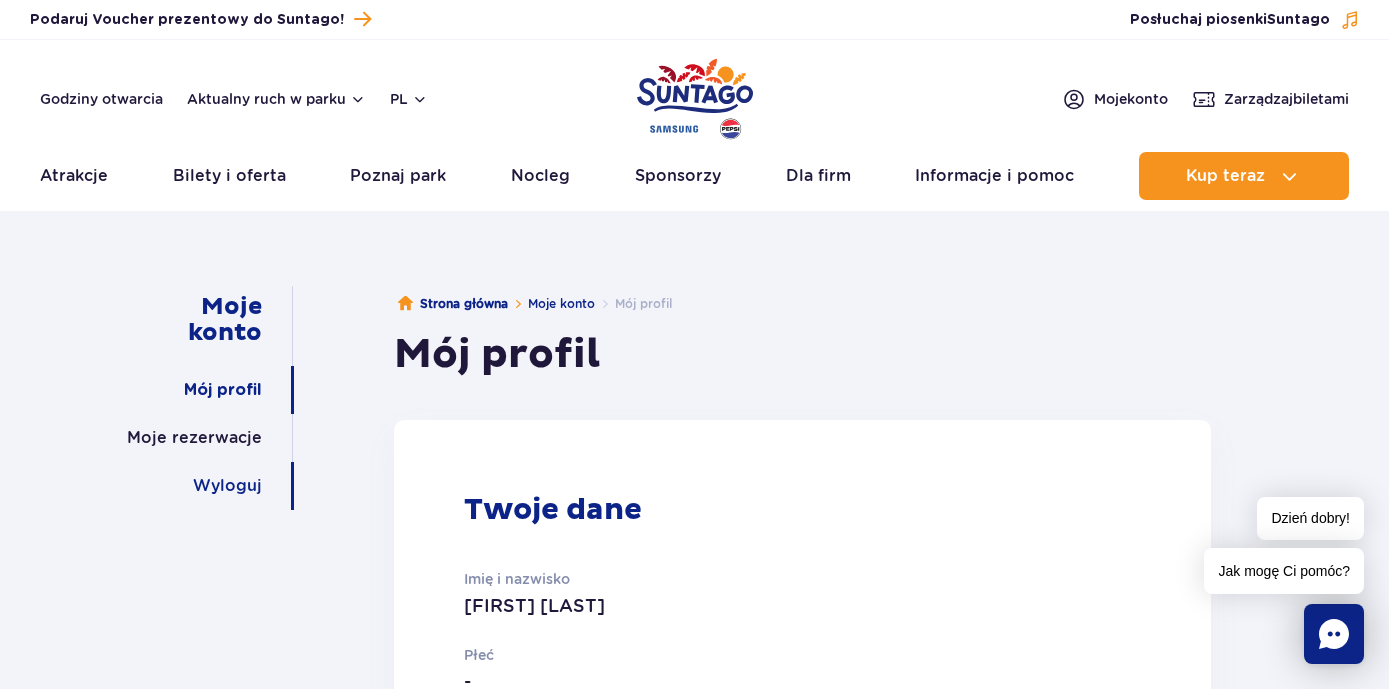 scroll, scrollTop: 0, scrollLeft: 0, axis: both 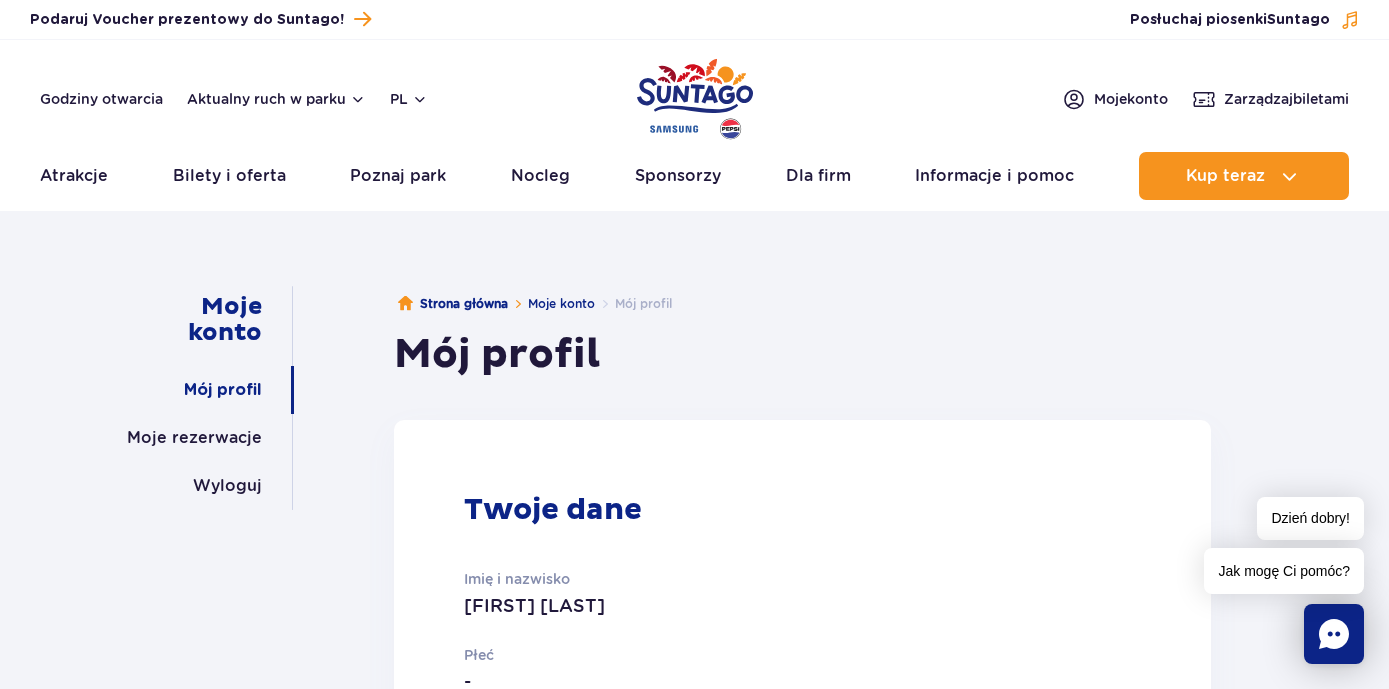 click on "Mój profil" at bounding box center (633, 304) 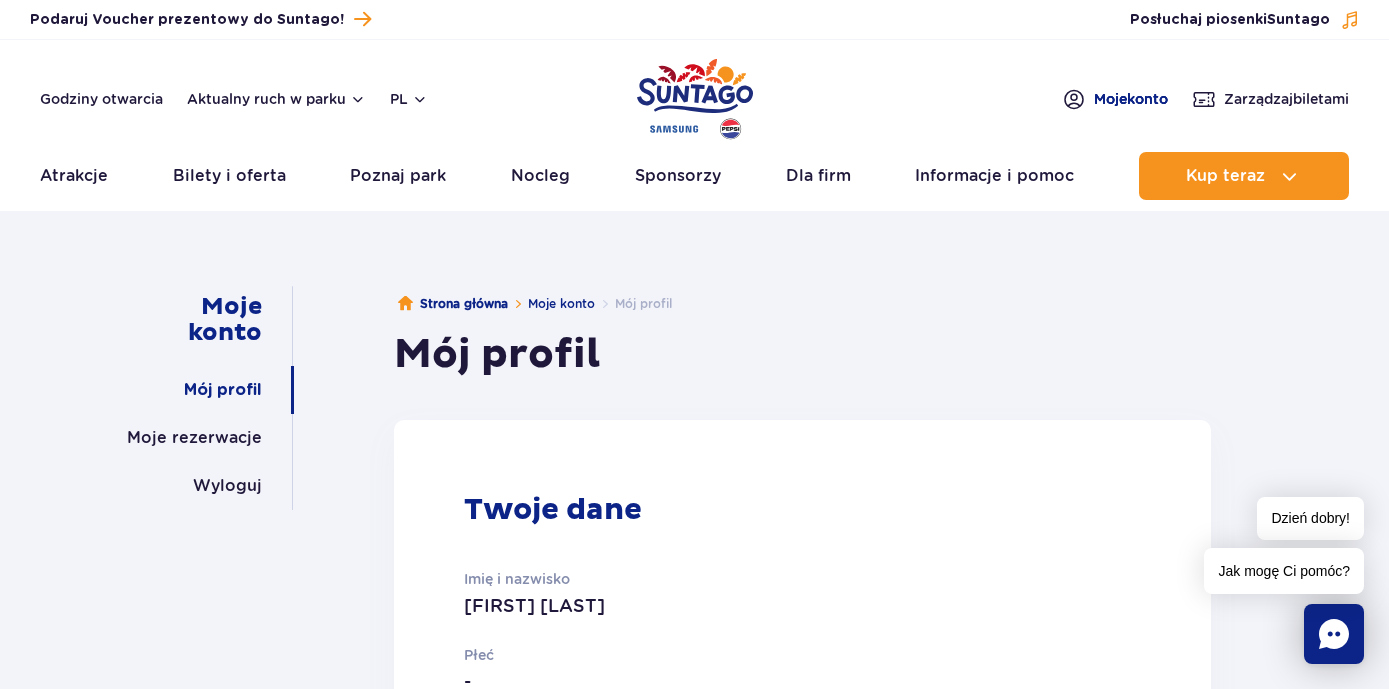 click on "Moje  konto" at bounding box center (1131, 99) 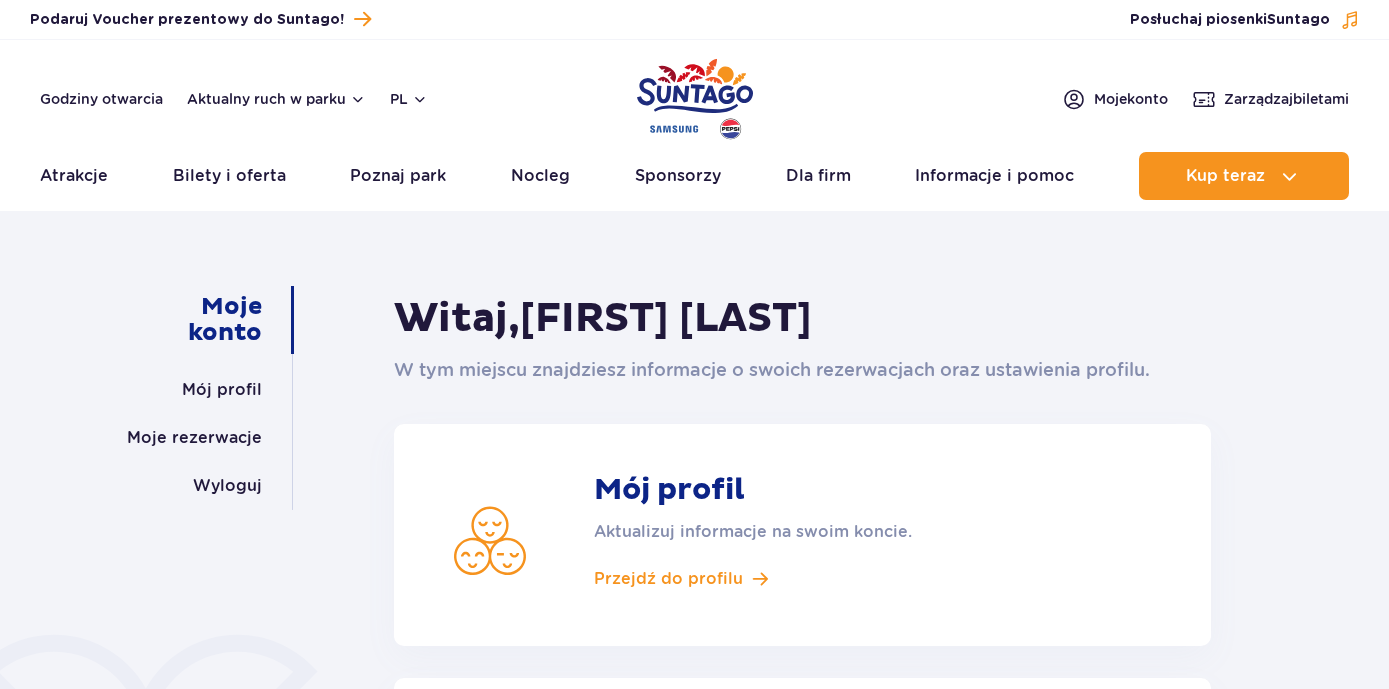 scroll, scrollTop: 0, scrollLeft: 0, axis: both 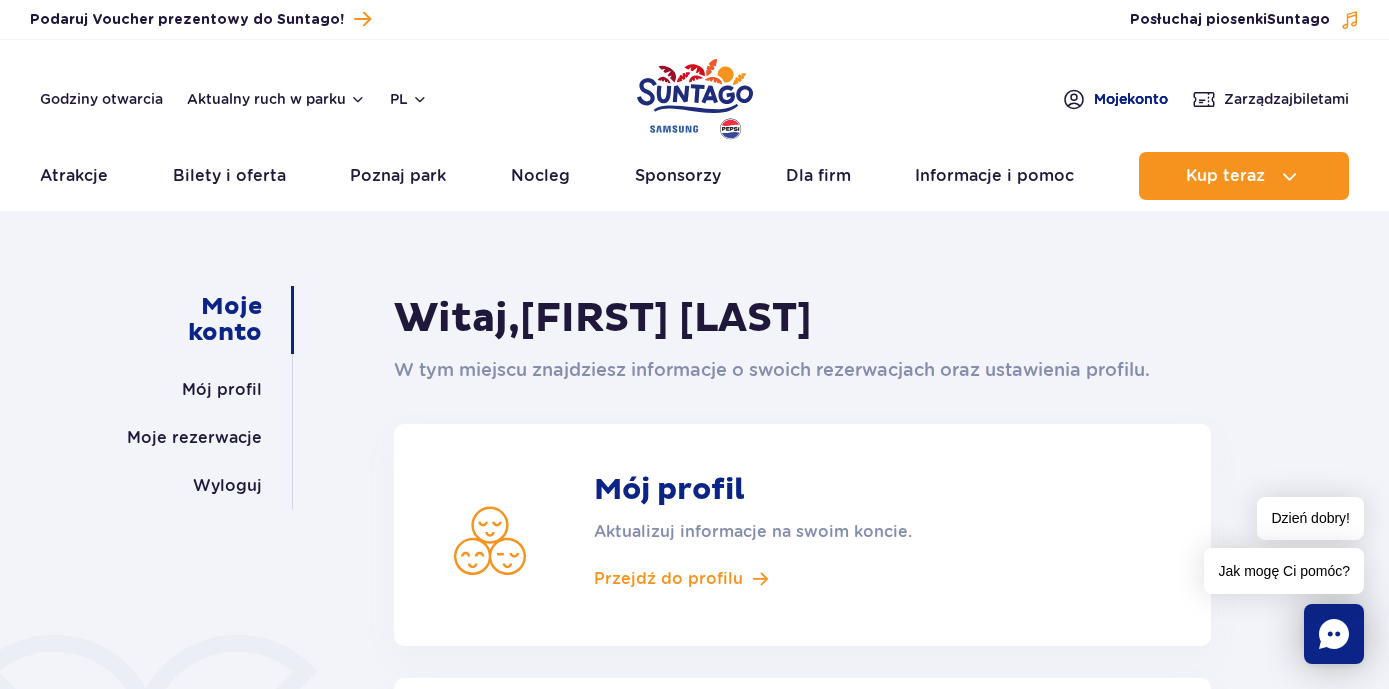 click on "Moje  konto" at bounding box center (1131, 99) 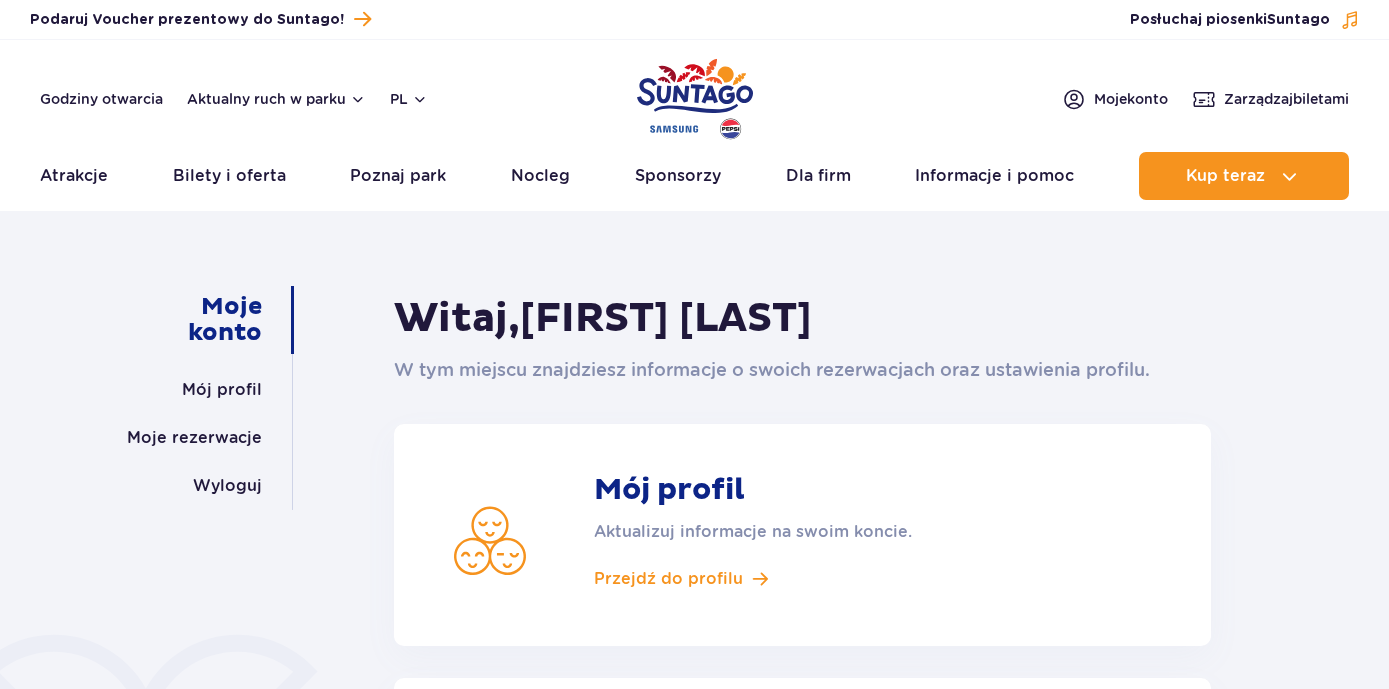 scroll, scrollTop: 0, scrollLeft: 0, axis: both 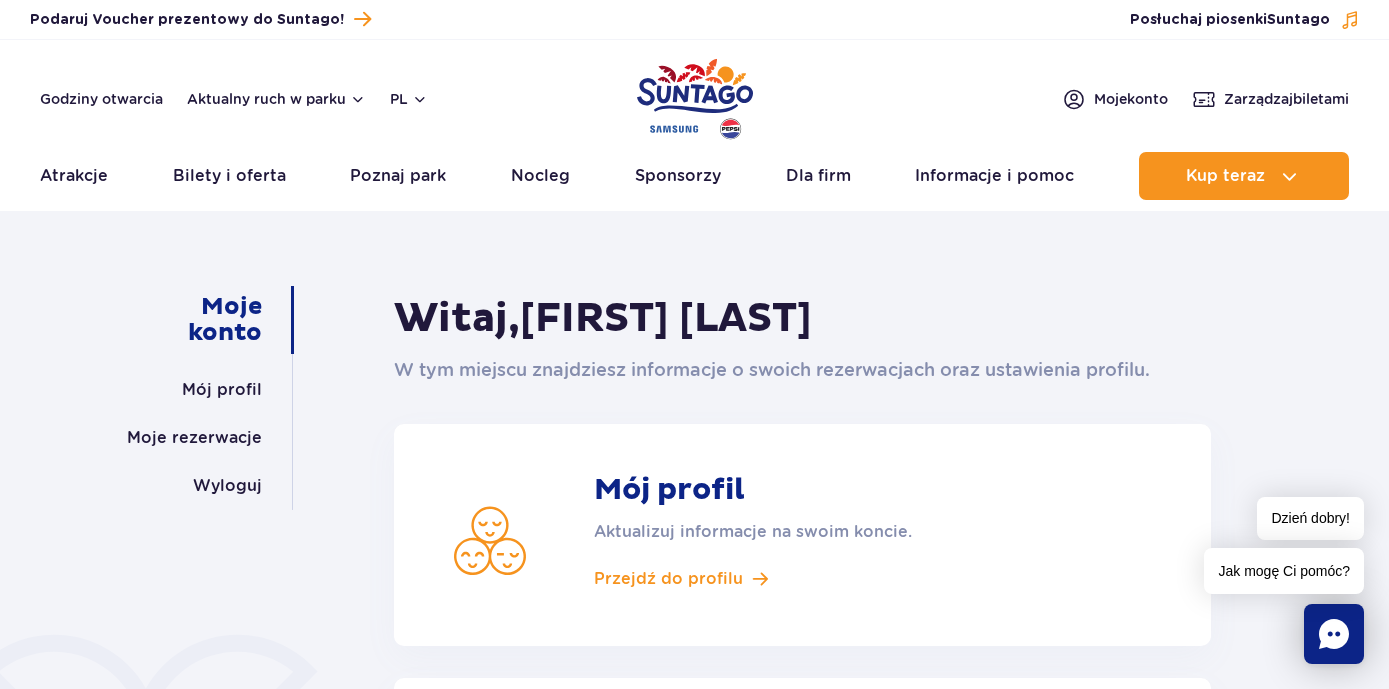 click on "Godziny otwarcia
Aktualny ruch w parku
[COUNTRY]
[COUNTRY]
[COUNTRY]
[COUNTRY]
Moje  konto
Zarządzaj  biletami" at bounding box center (694, 99) 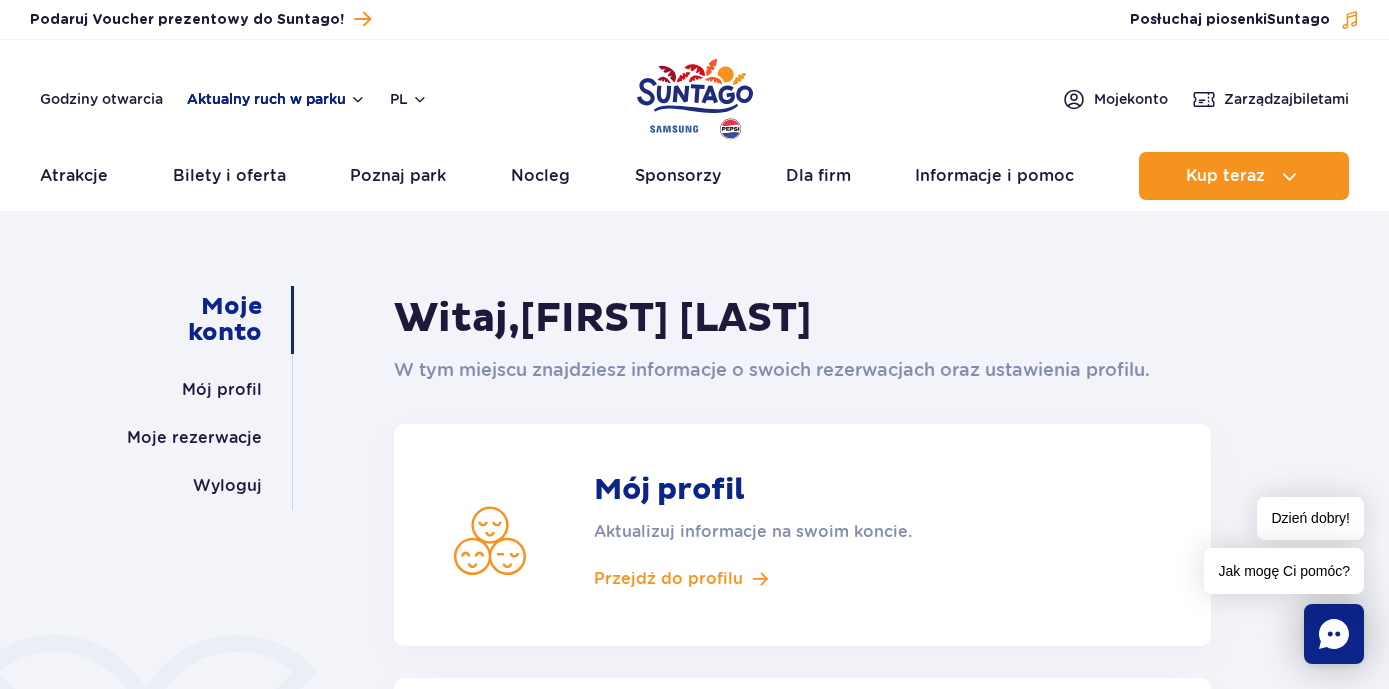 click on "Aktualny ruch w parku" at bounding box center (276, 99) 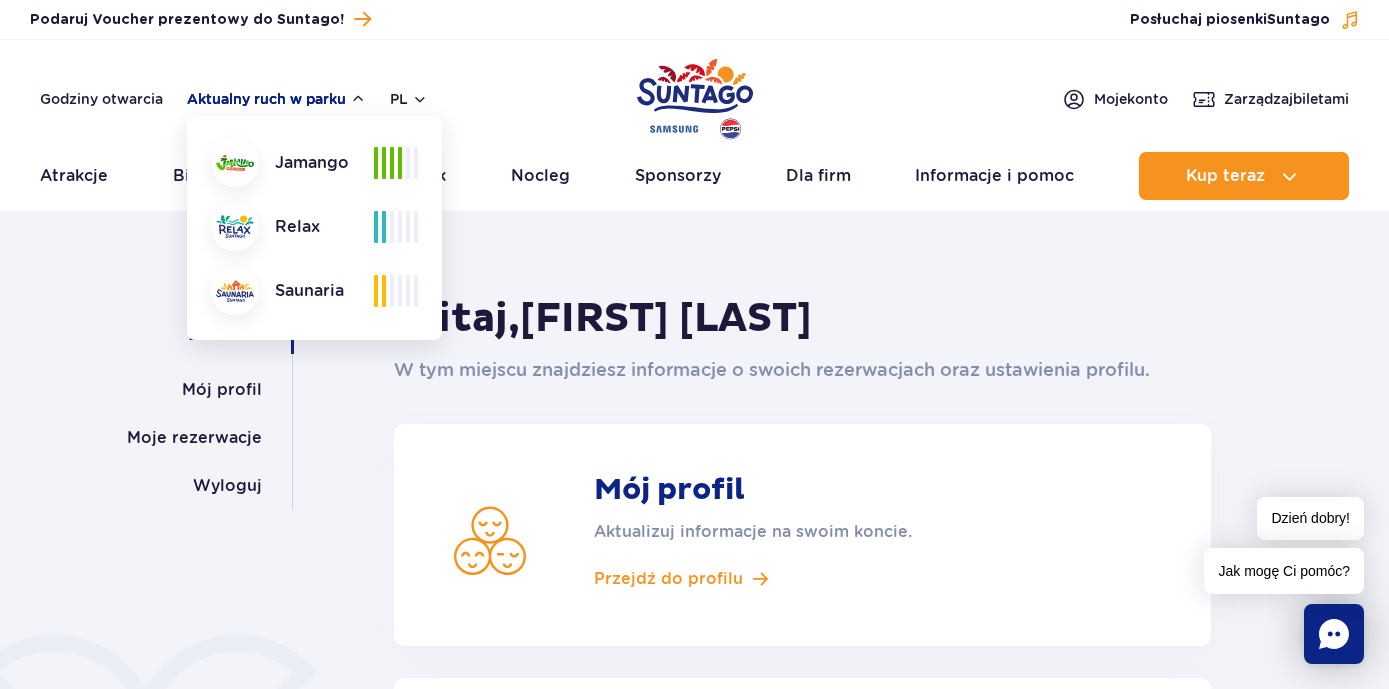 click on "Aktualny ruch w parku" at bounding box center [276, 99] 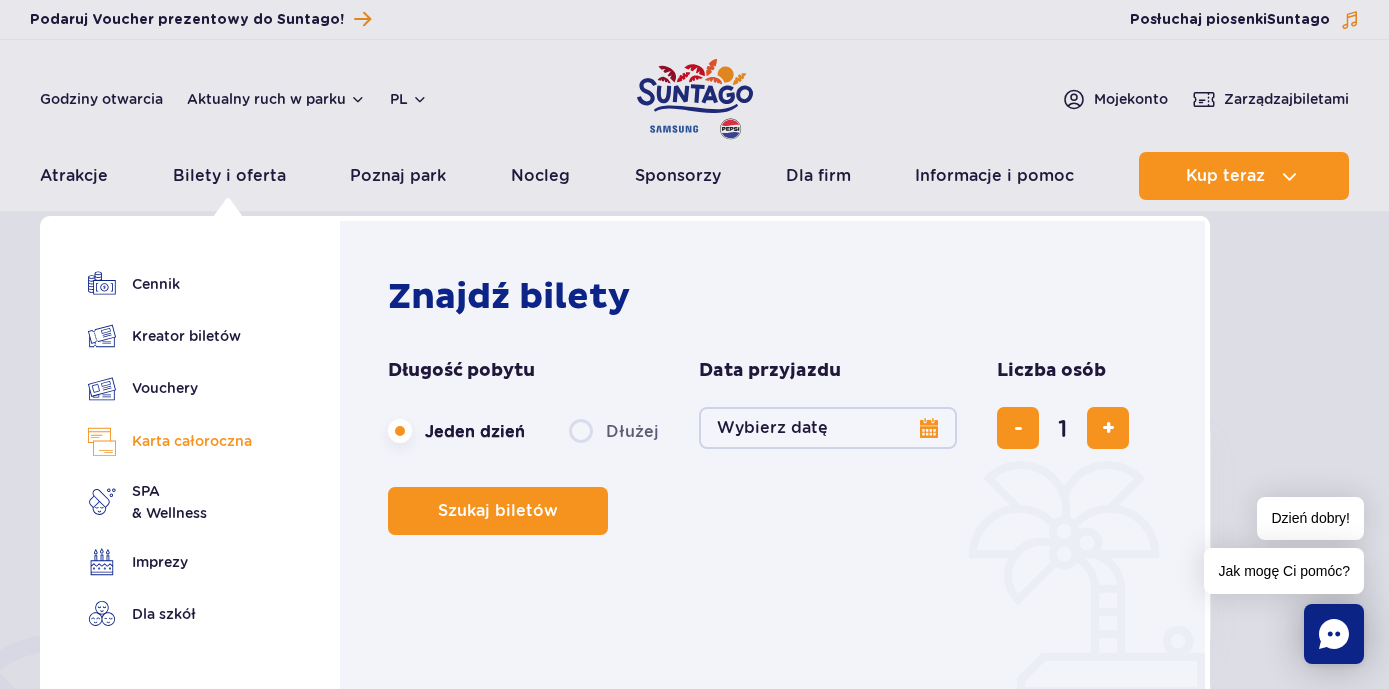 click on "Karta całoroczna" at bounding box center [170, 441] 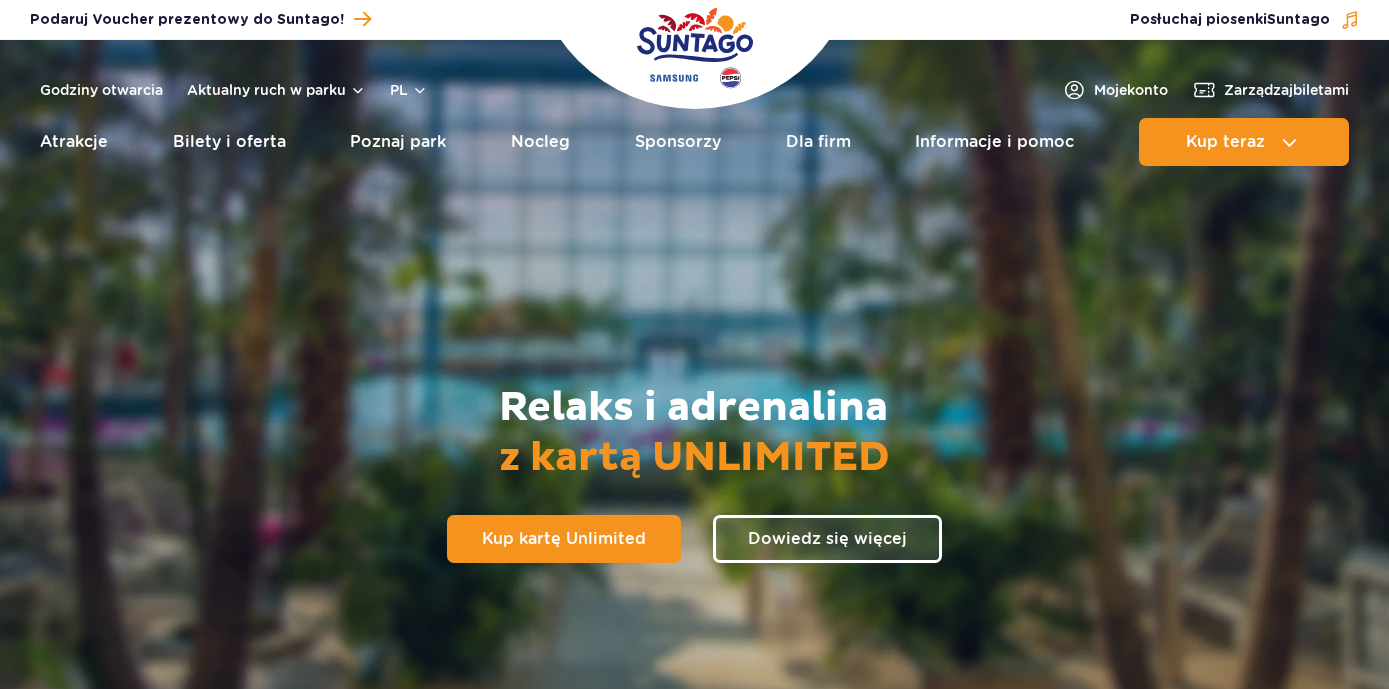 scroll, scrollTop: 0, scrollLeft: 0, axis: both 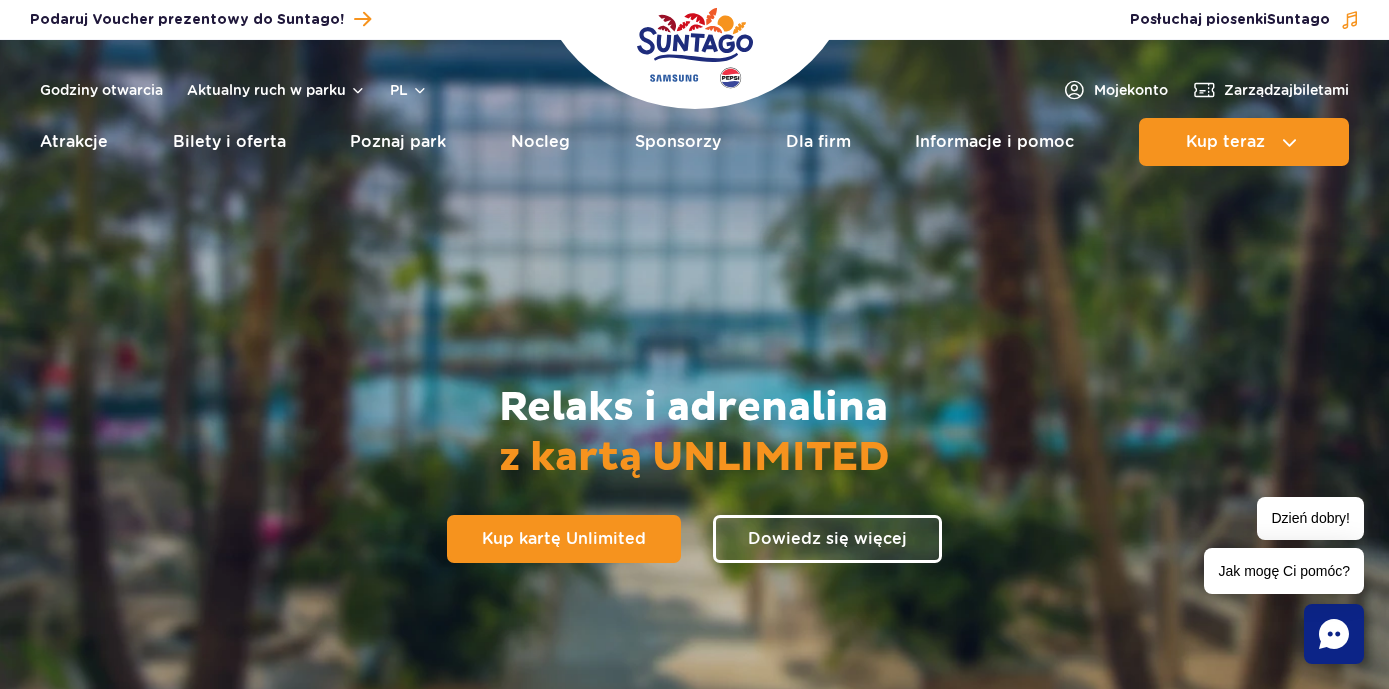 click 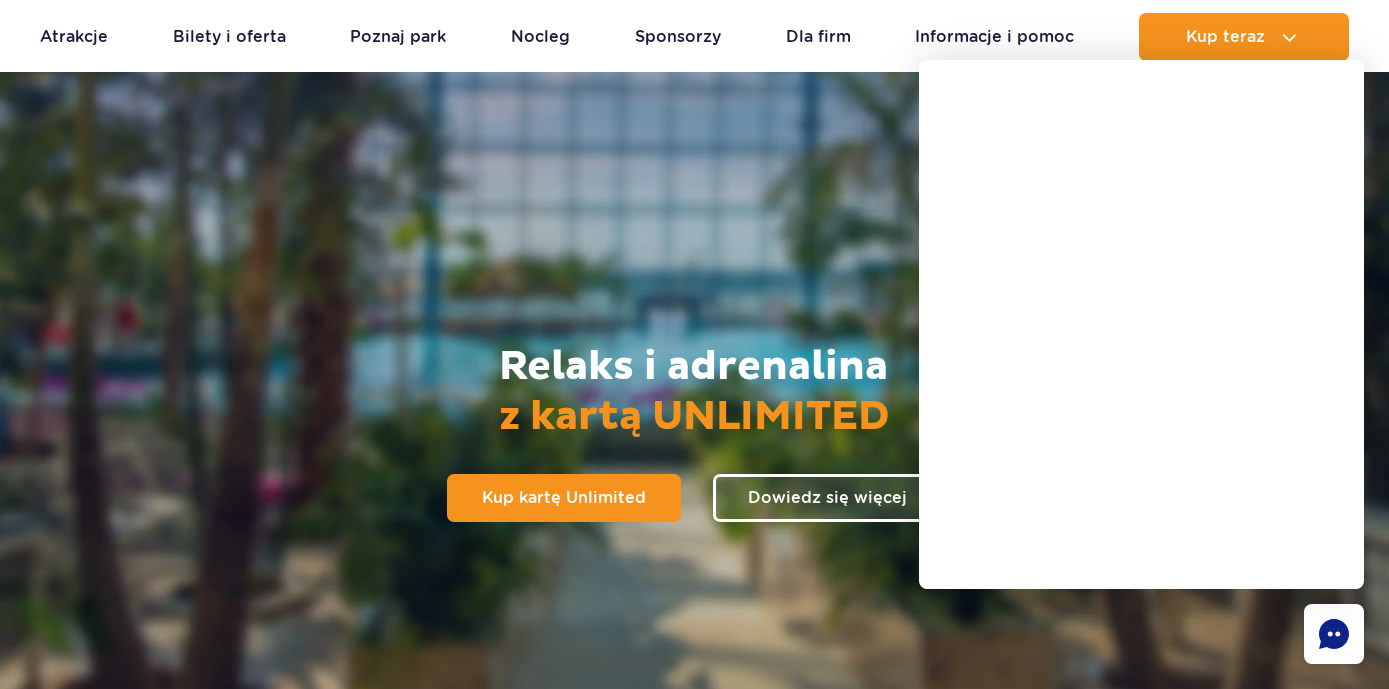 scroll, scrollTop: 61, scrollLeft: 0, axis: vertical 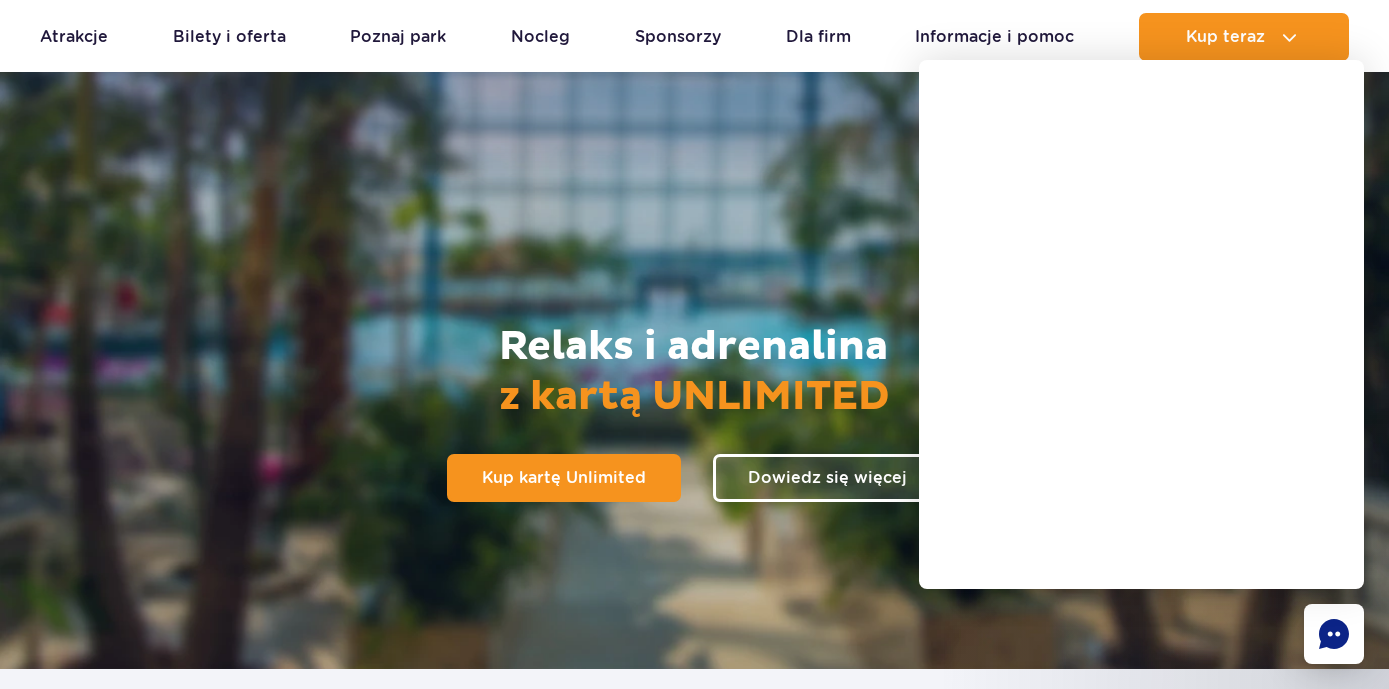 click on "Relaksuj się w tropikach bez ograniczeń
Relaks i adrenalina  z kartą UNLIMITED
Kup kartę Unlimited
Dowiedz się więcej" at bounding box center (695, 404) 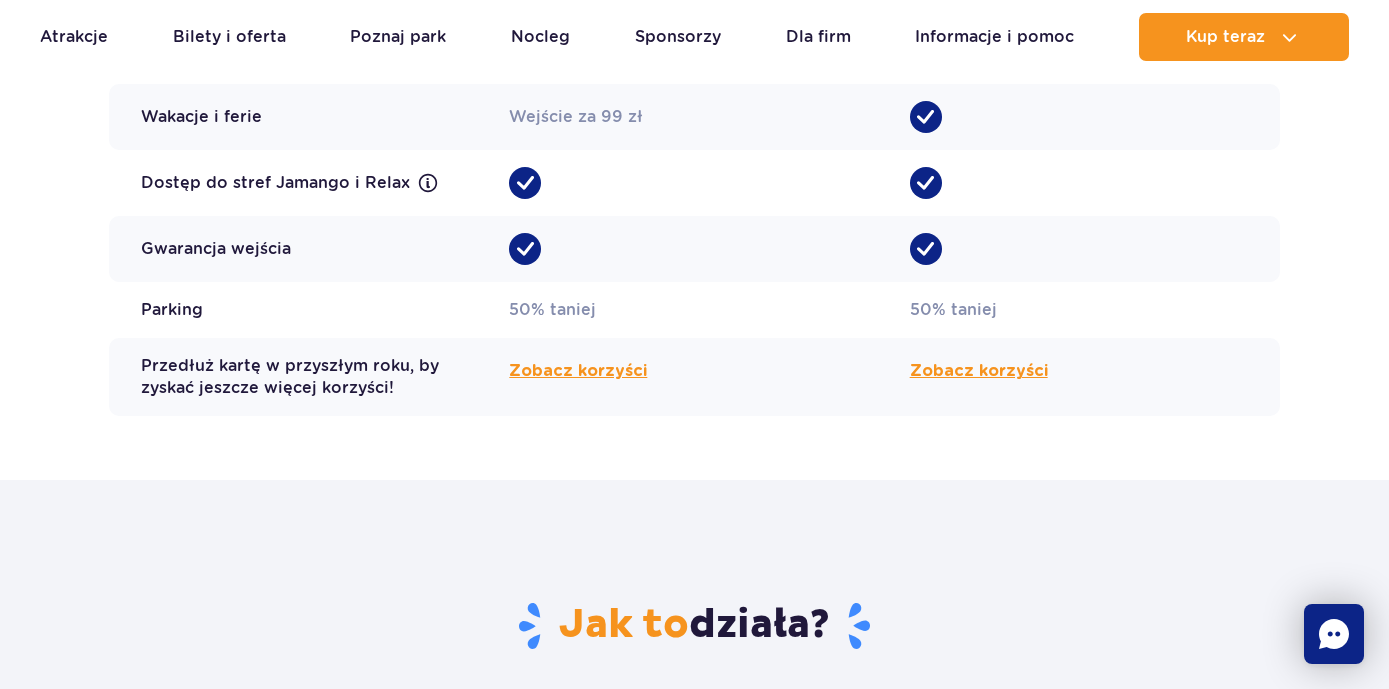 scroll, scrollTop: 2030, scrollLeft: 0, axis: vertical 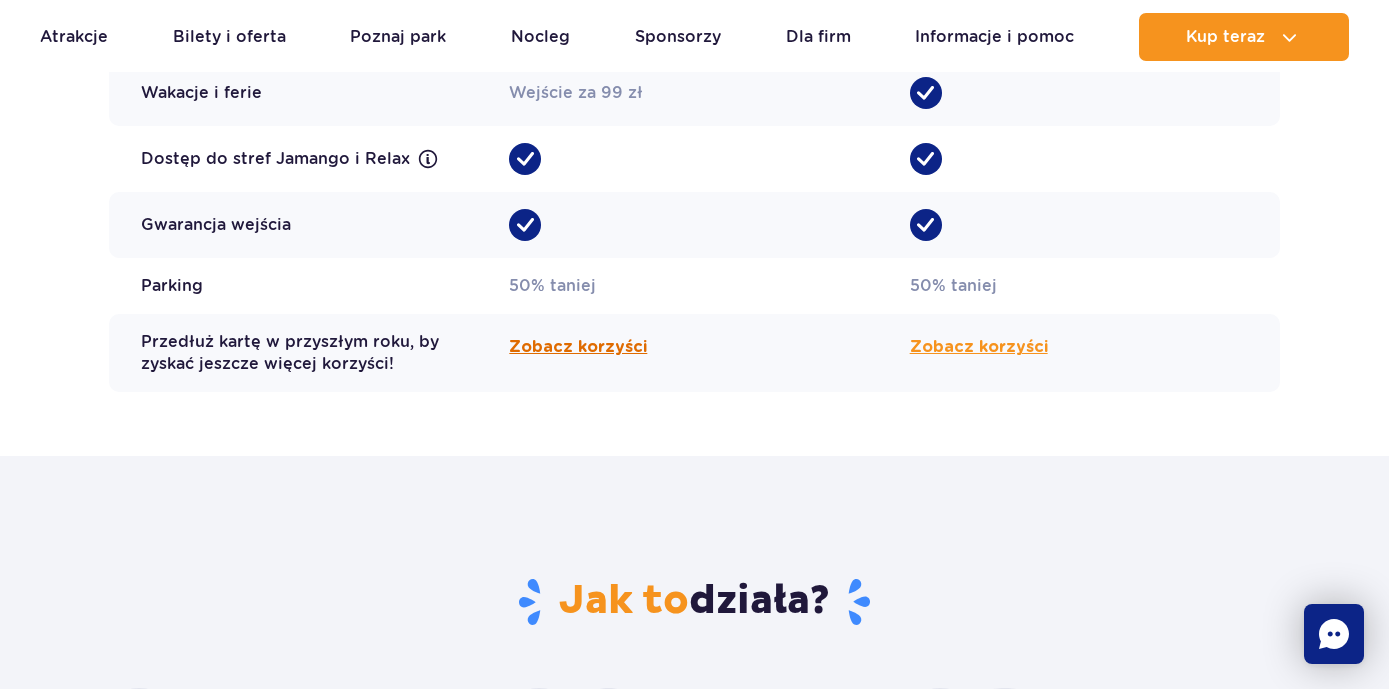 click on "Zobacz korzyści" at bounding box center (578, 347) 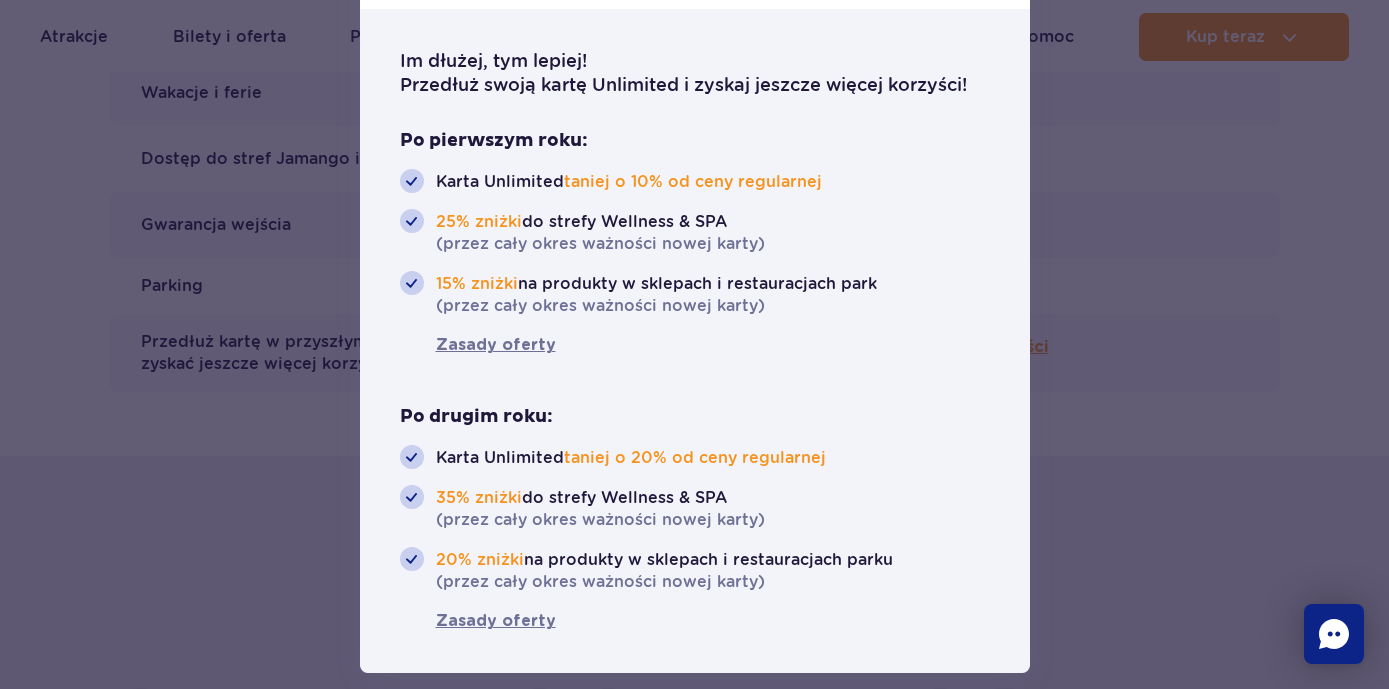 scroll, scrollTop: 101, scrollLeft: 0, axis: vertical 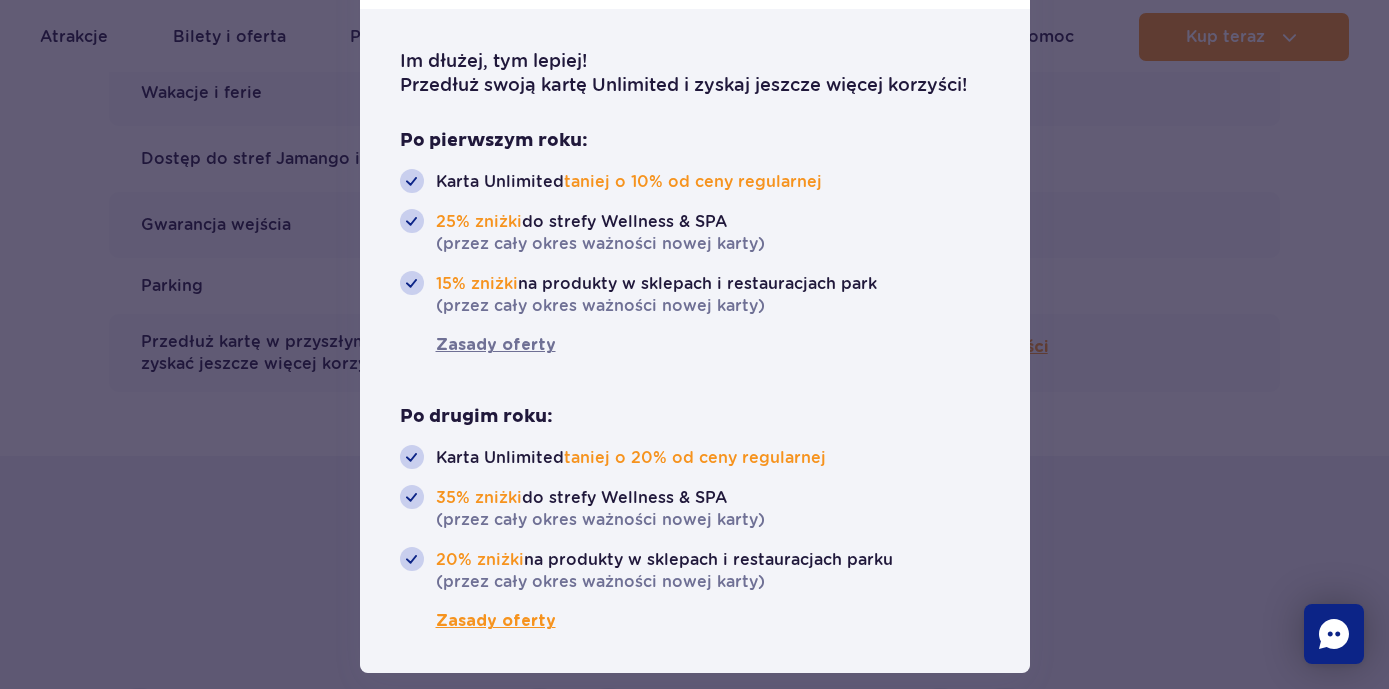 click on "Zasady oferty" at bounding box center [478, 621] 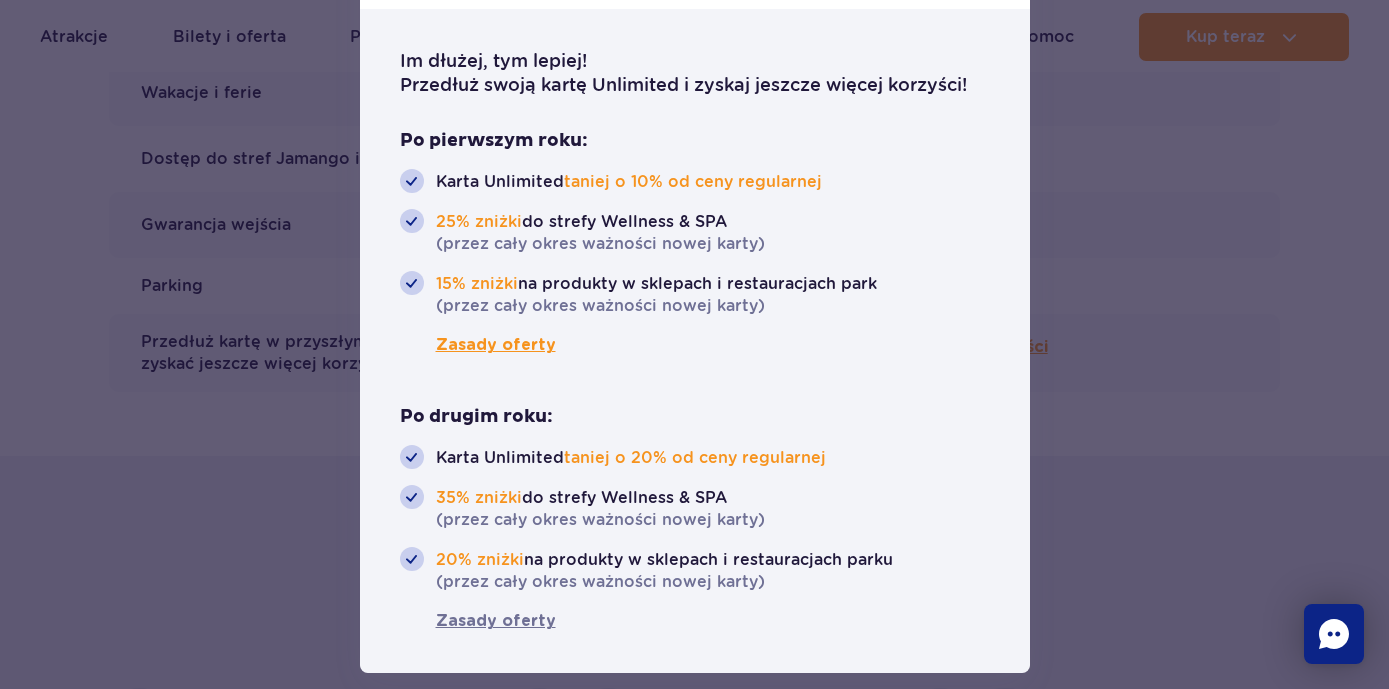 click on "Zasady oferty" at bounding box center (478, 345) 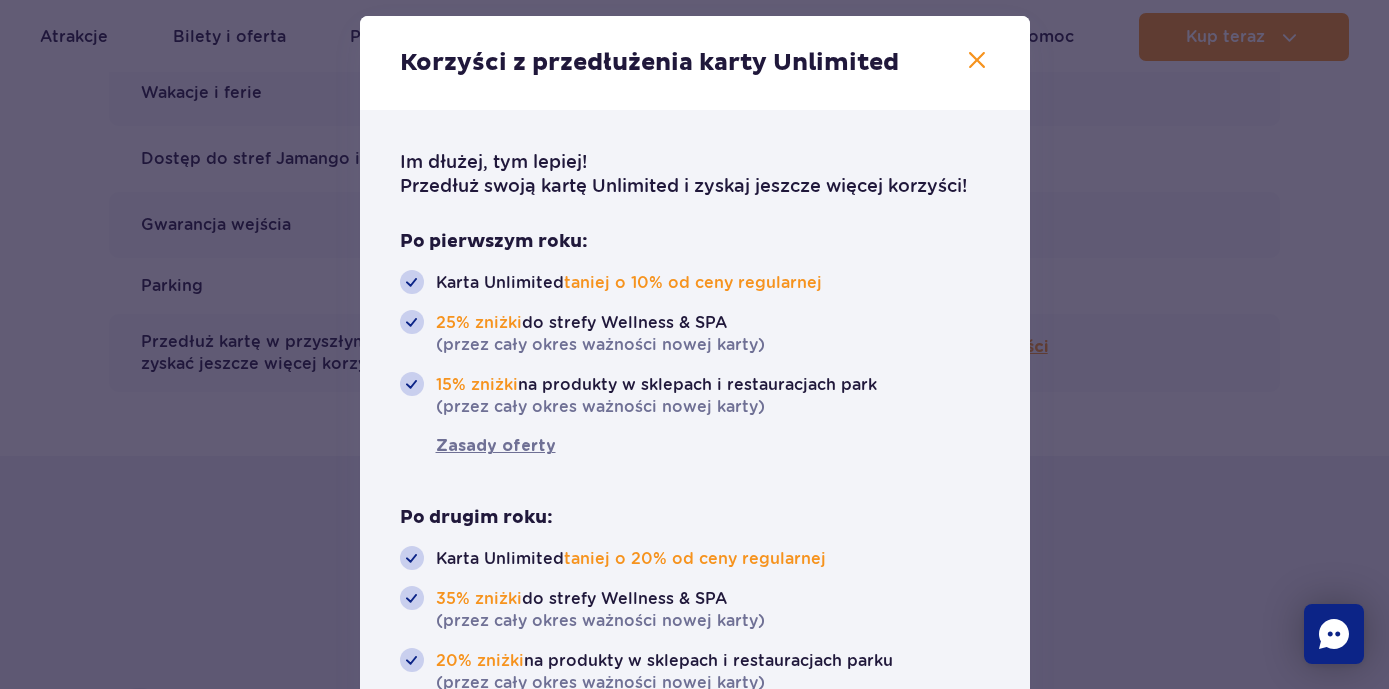 scroll, scrollTop: 0, scrollLeft: 0, axis: both 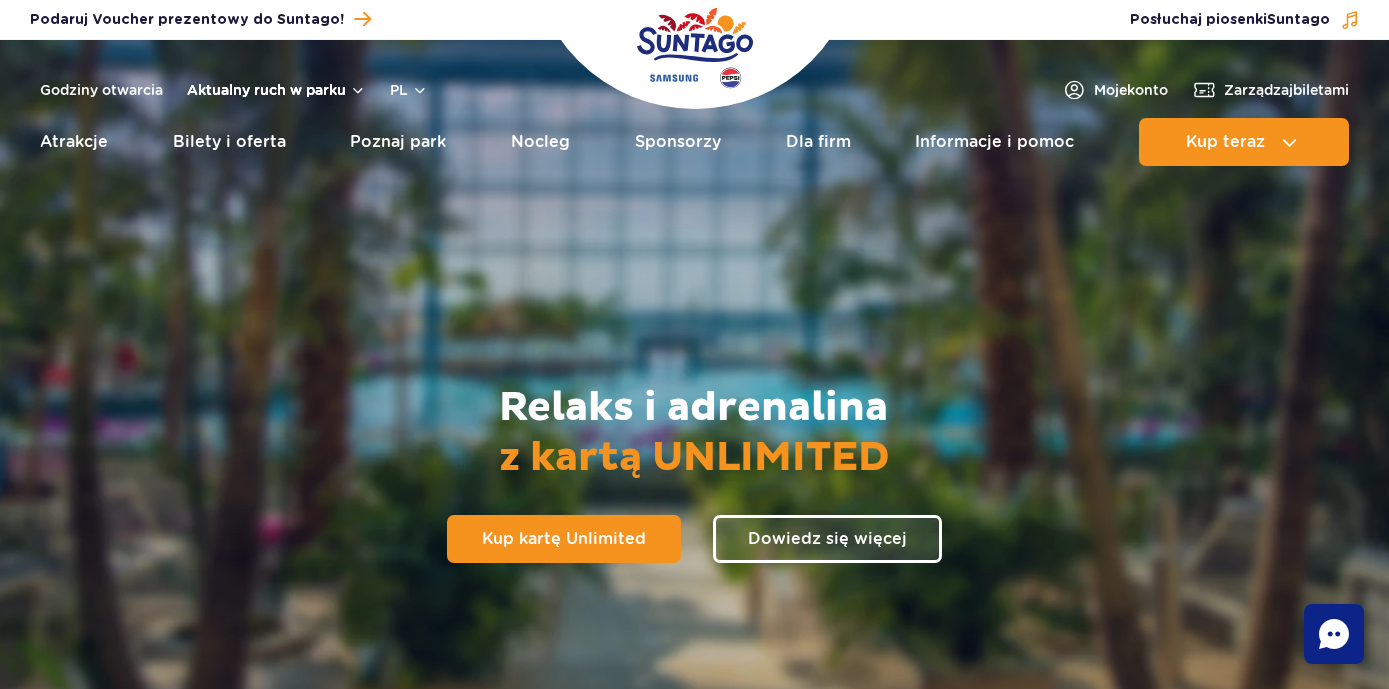 click on "Aktualny ruch w parku" at bounding box center (276, 90) 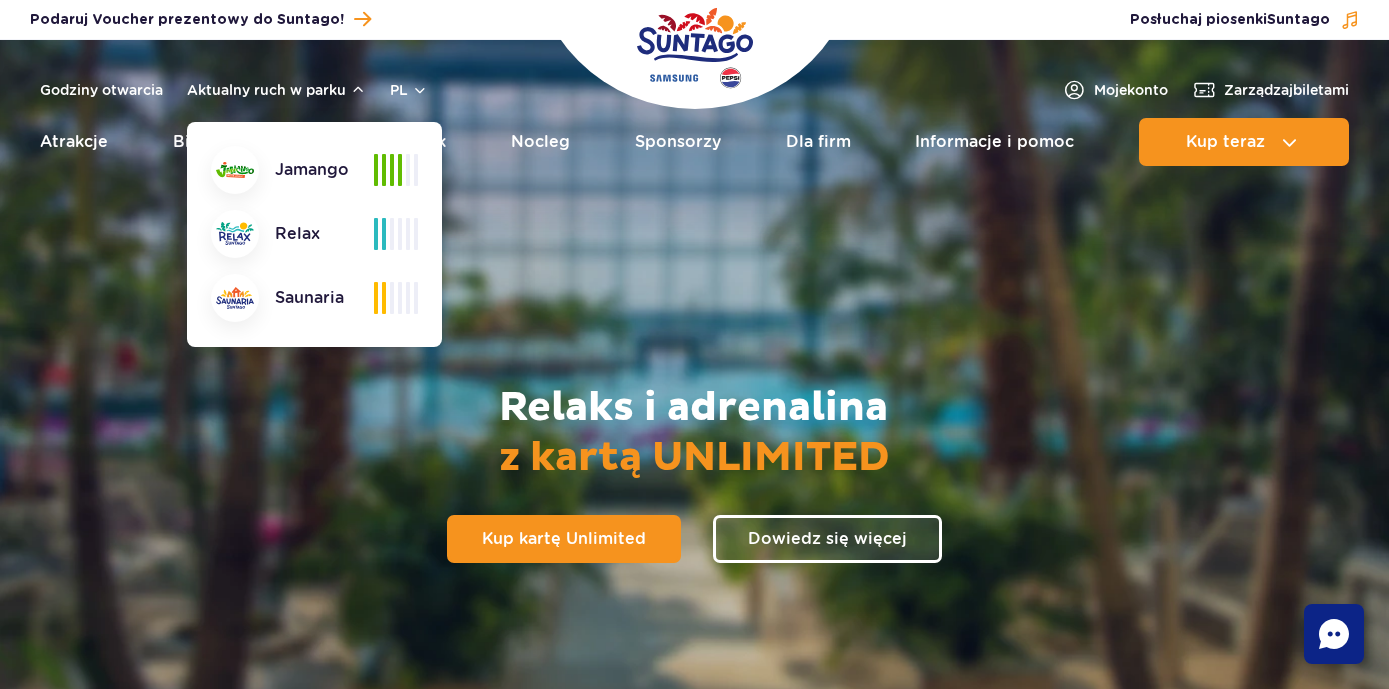 click on "Relaksuj się w tropikach bez ograniczeń
Relaks i adrenalina  z kartą UNLIMITED
Kup kartę Unlimited
Dowiedz się więcej" at bounding box center [695, 465] 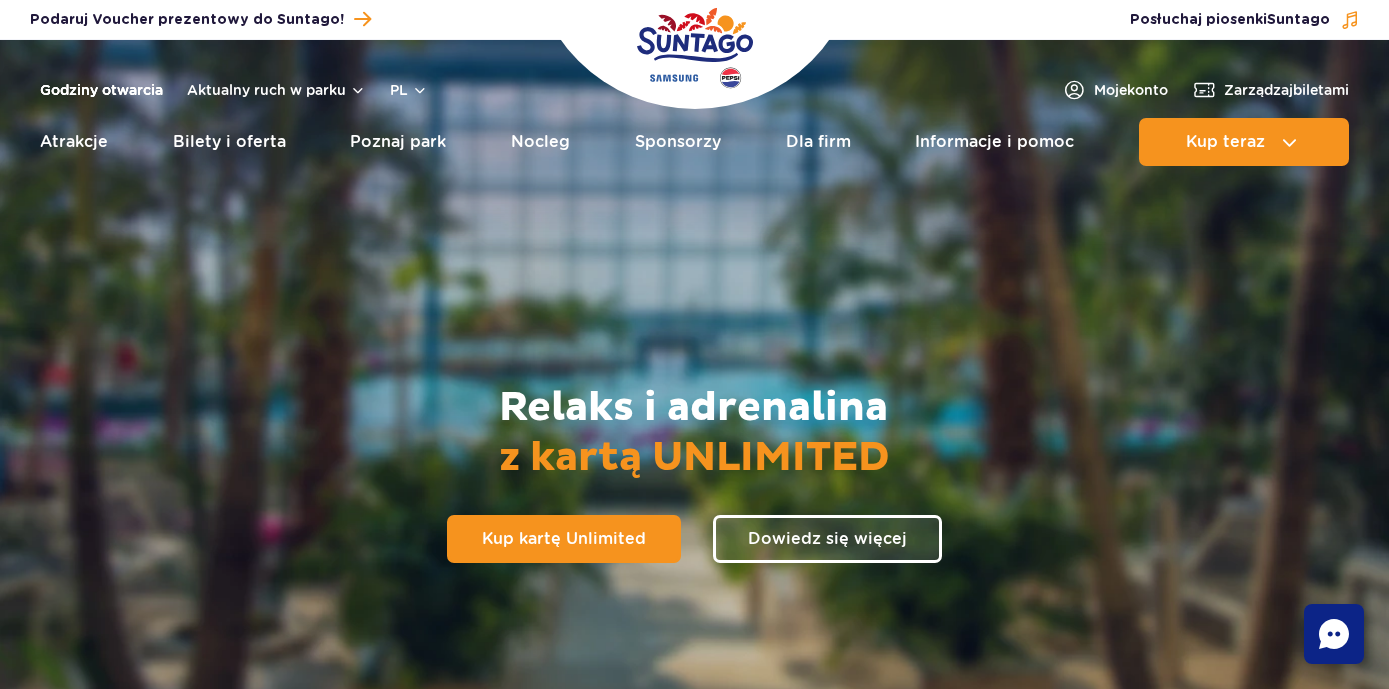 click on "Godziny otwarcia" at bounding box center (101, 90) 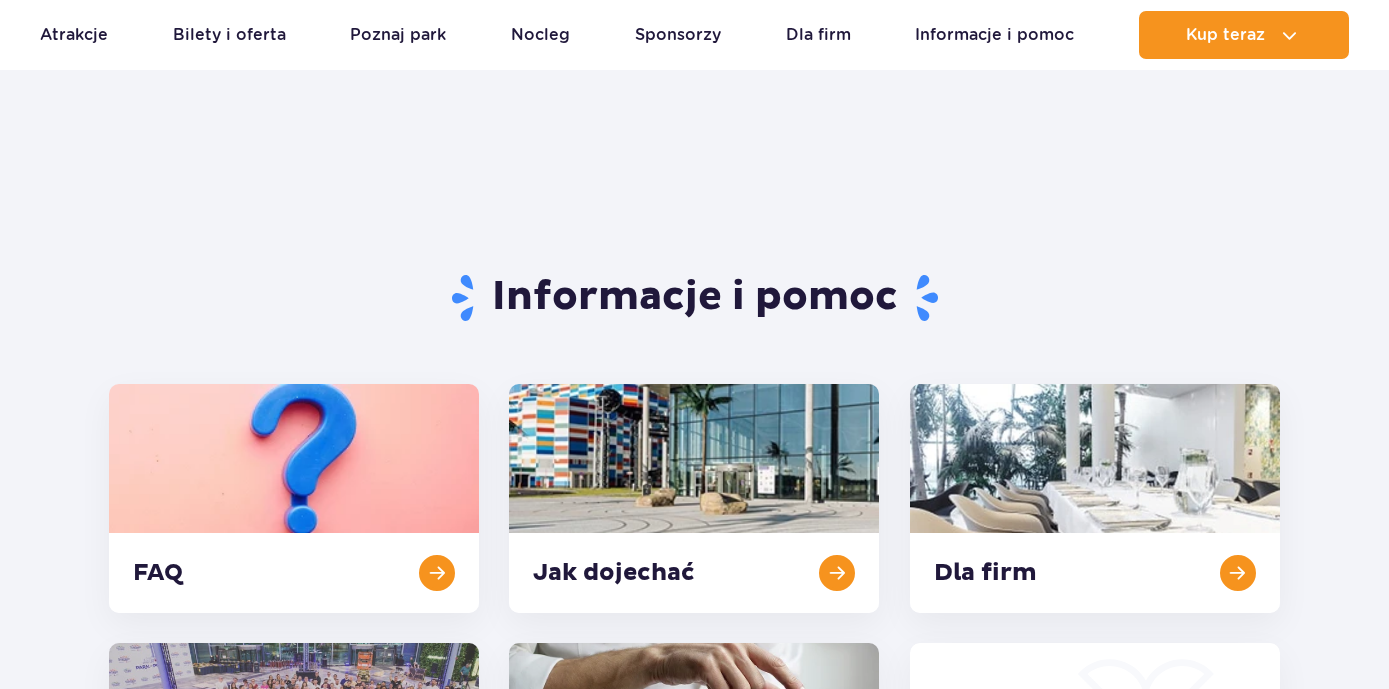 scroll, scrollTop: 827, scrollLeft: 0, axis: vertical 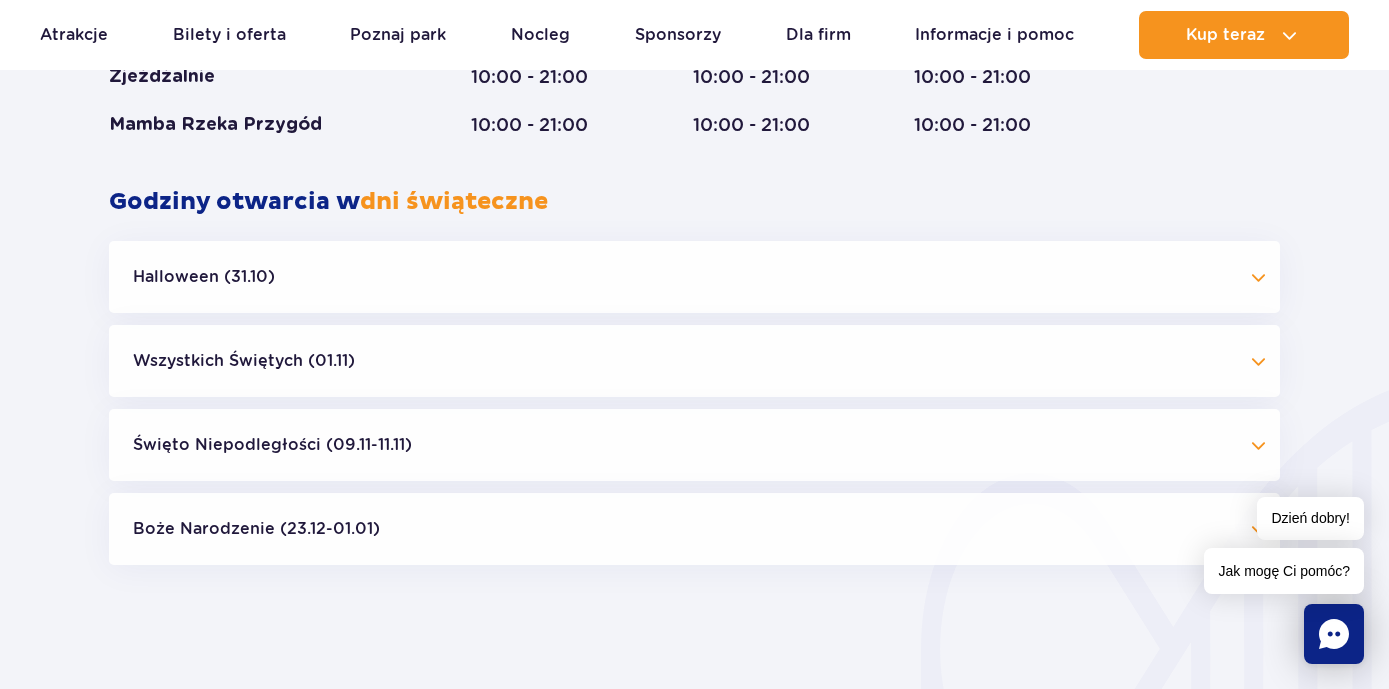 click on "Święto Niepodległości (09.11-11.11)" at bounding box center (694, 445) 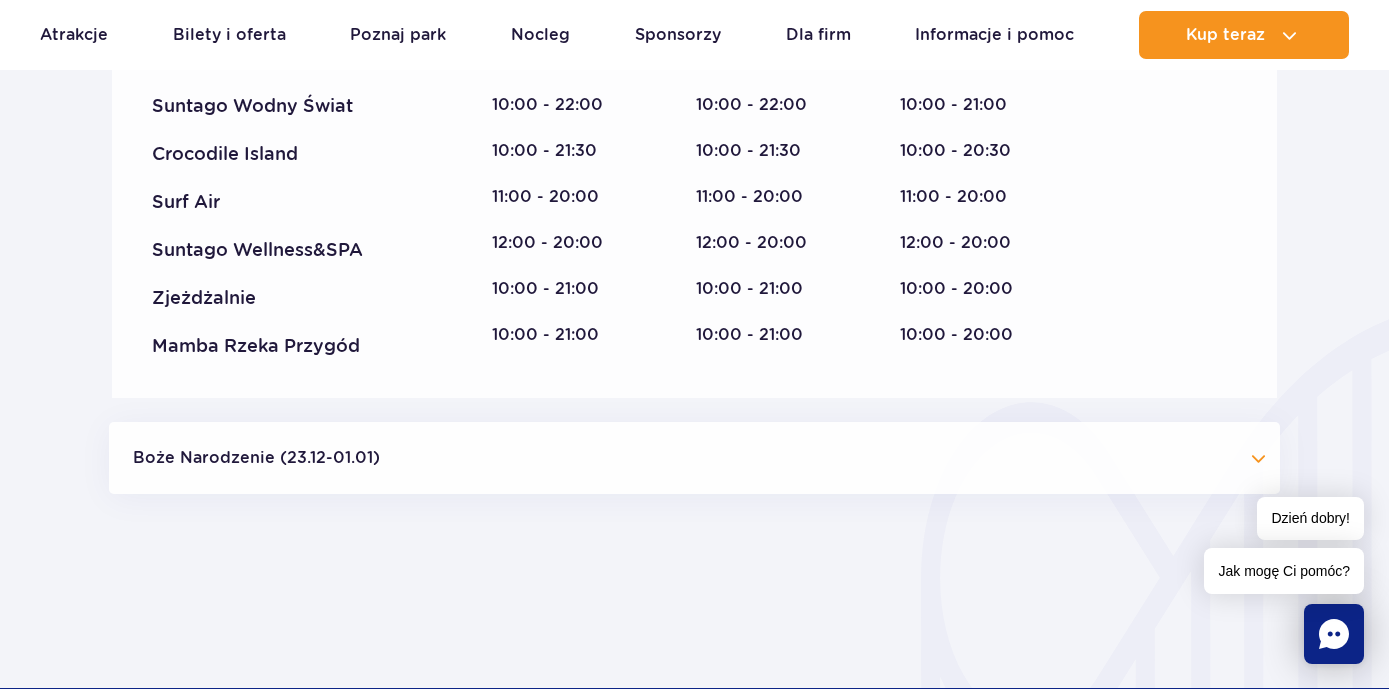 scroll, scrollTop: 2097, scrollLeft: 0, axis: vertical 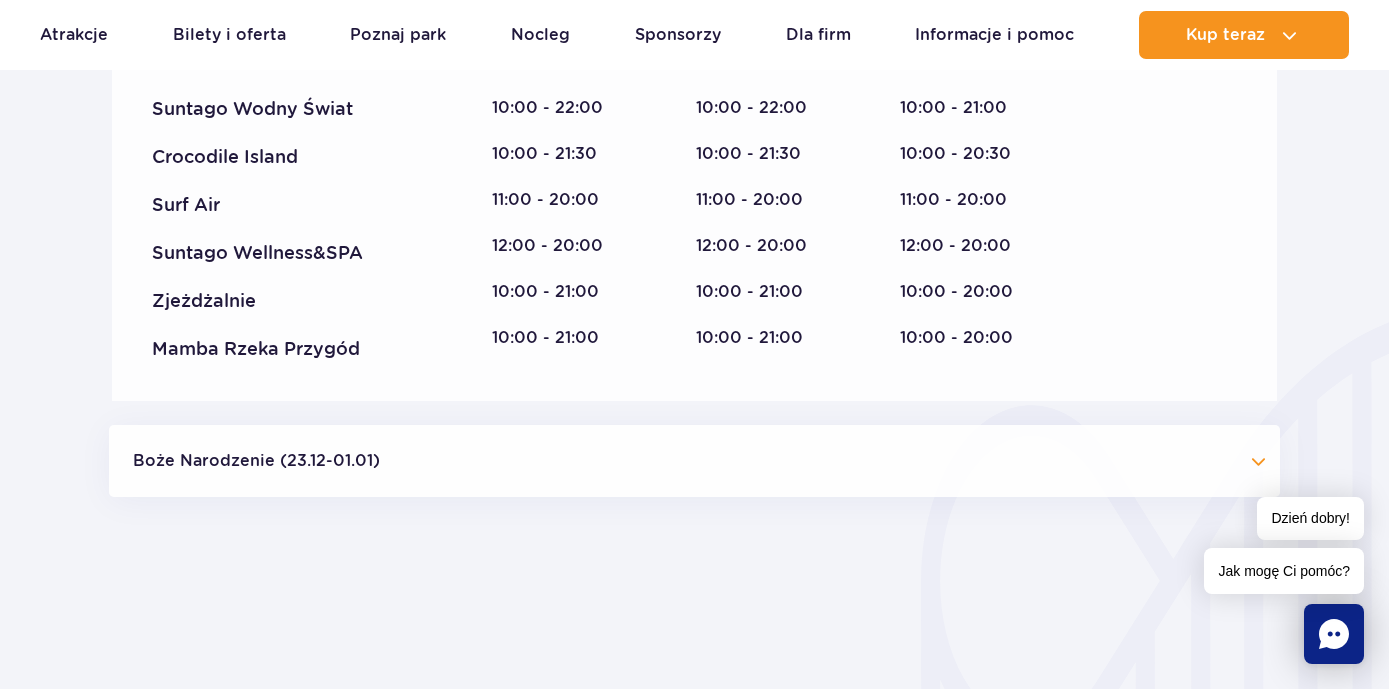 click on "Boże Narodzenie (23.12-01.01)" at bounding box center [694, 461] 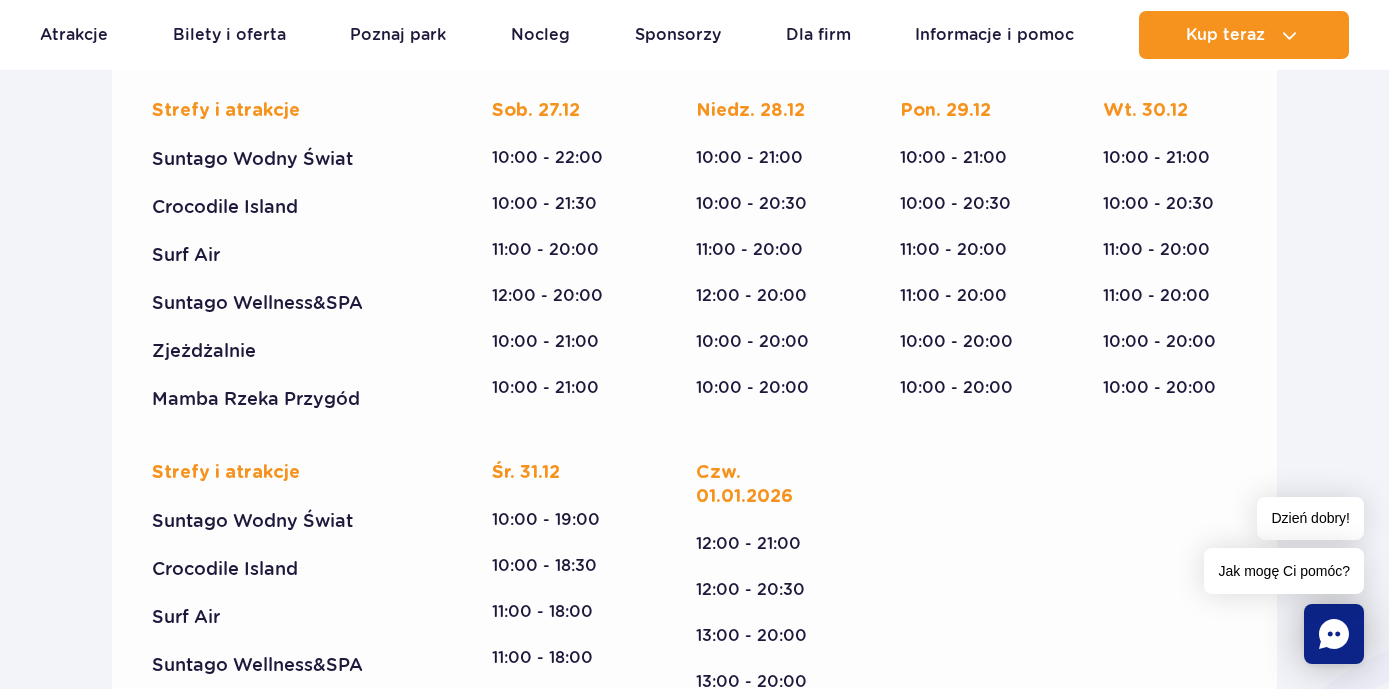scroll, scrollTop: 2926, scrollLeft: 0, axis: vertical 